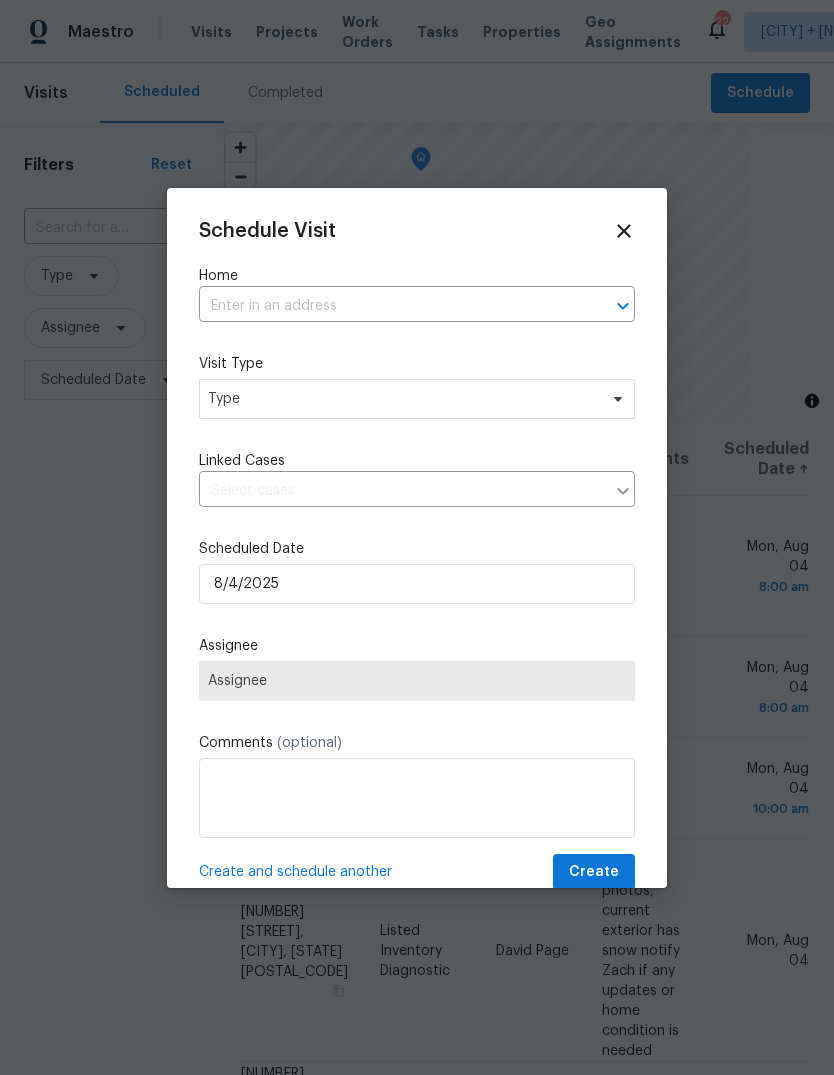 scroll, scrollTop: 0, scrollLeft: 0, axis: both 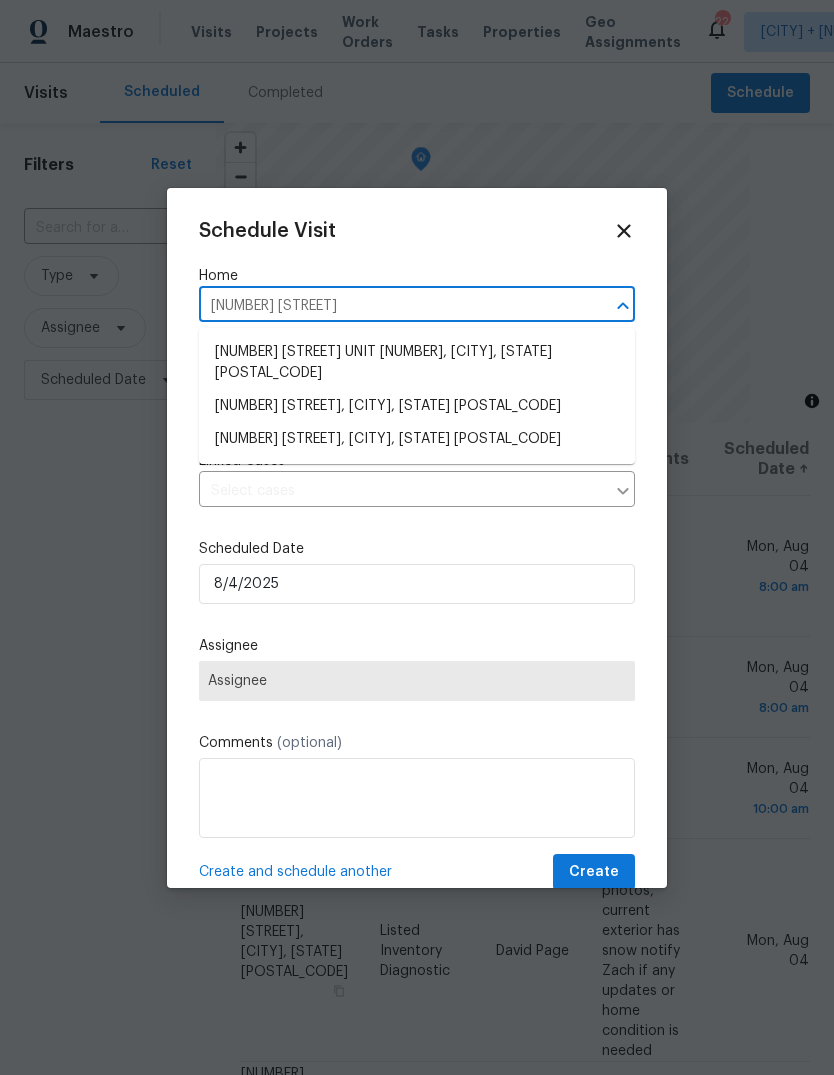 type on "[NUMBER] [WORD]" 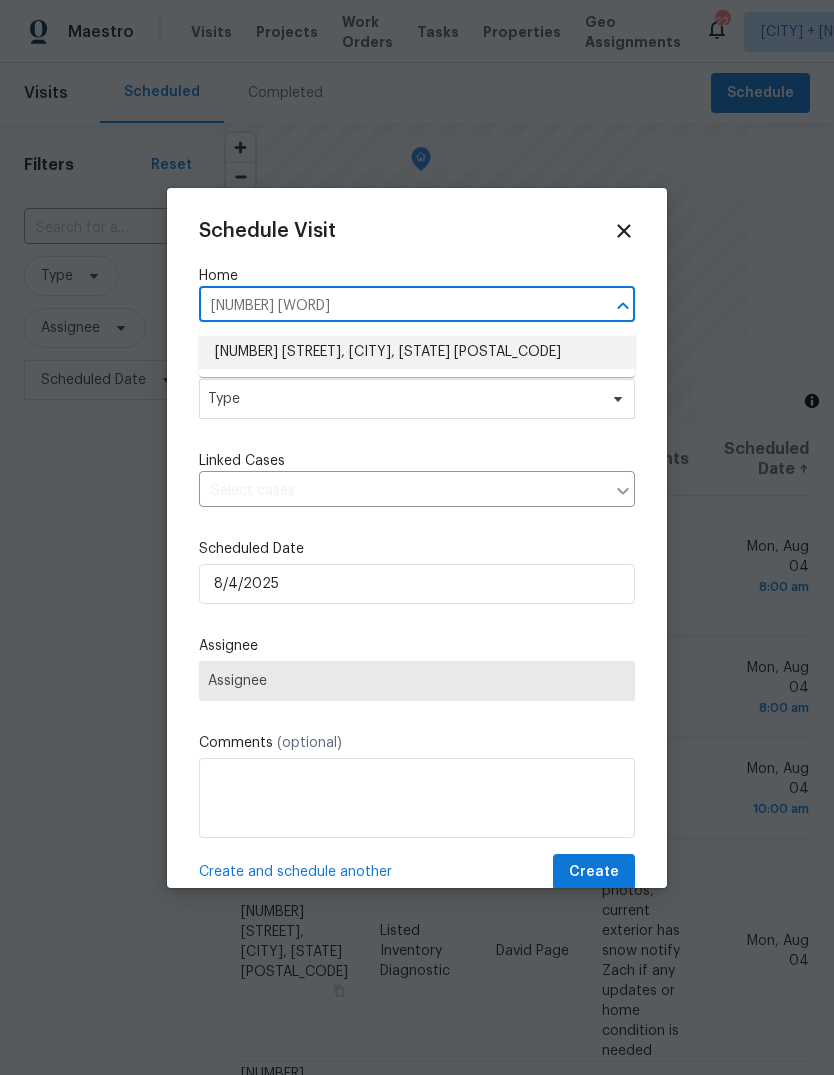 click on "[NUMBER] [STREET], [CITY], [STATE] [POSTAL_CODE]" at bounding box center (417, 352) 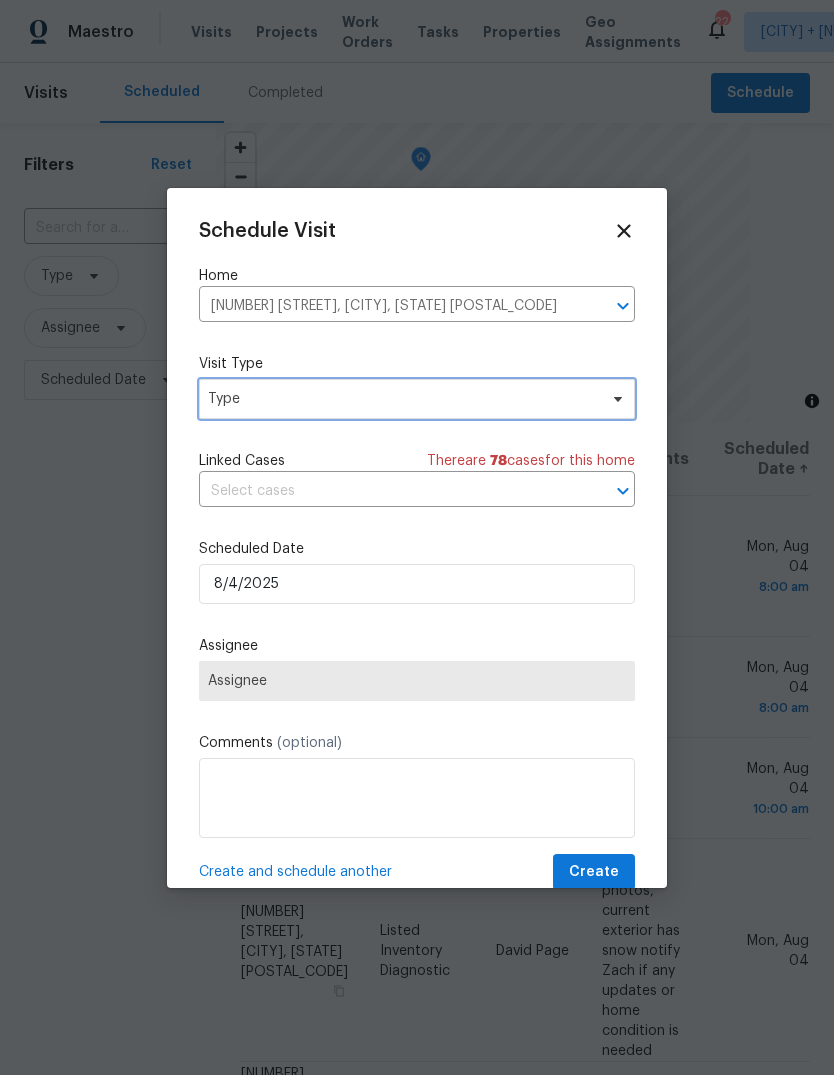 click on "Type" at bounding box center (402, 399) 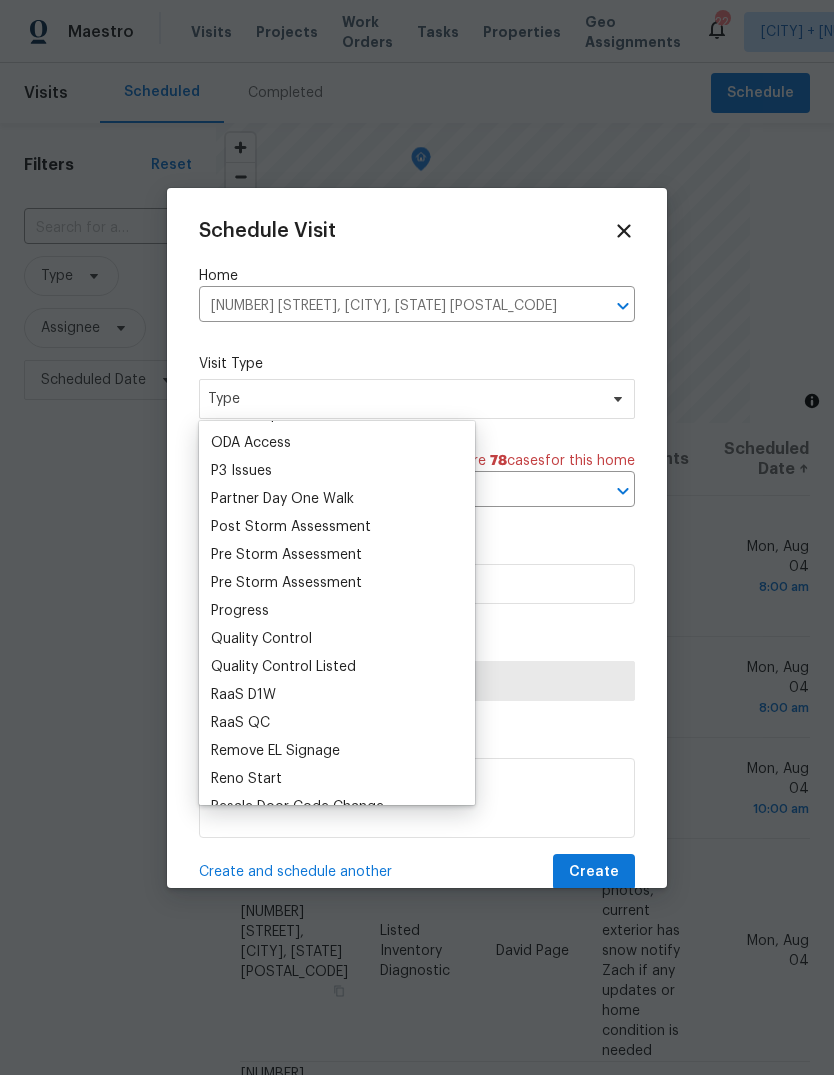 scroll, scrollTop: 1173, scrollLeft: 0, axis: vertical 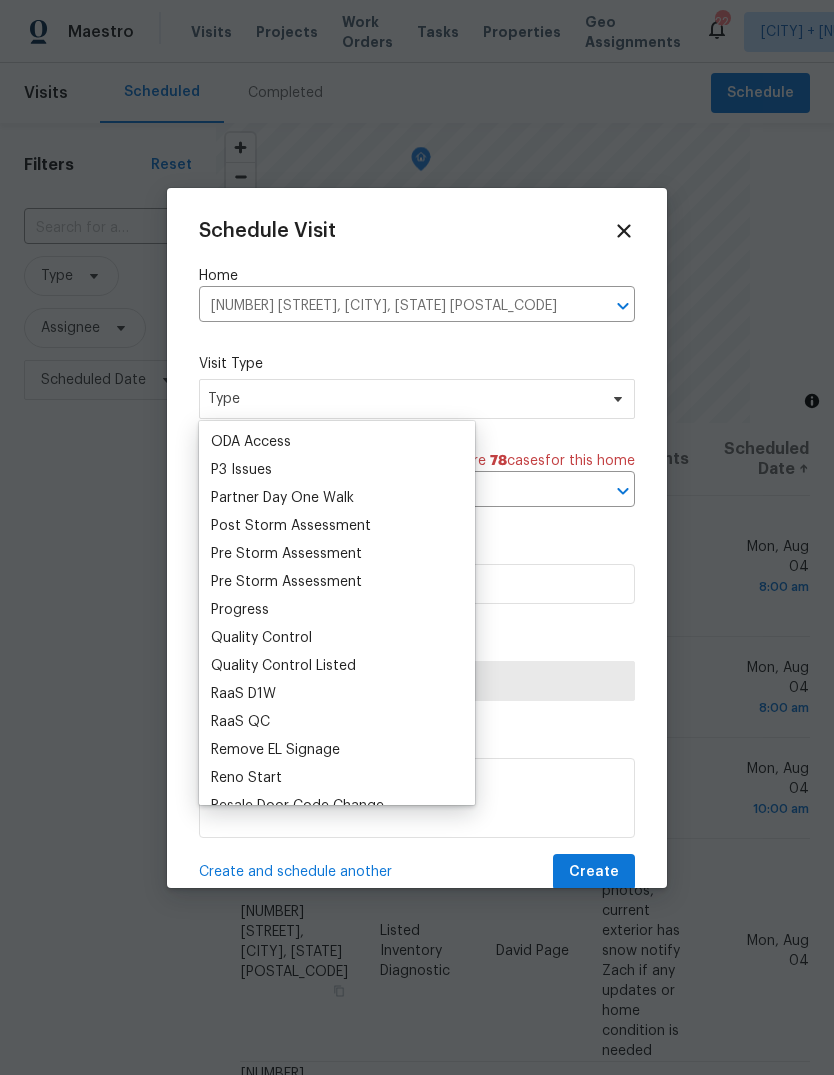 click on "Progress" at bounding box center [240, 610] 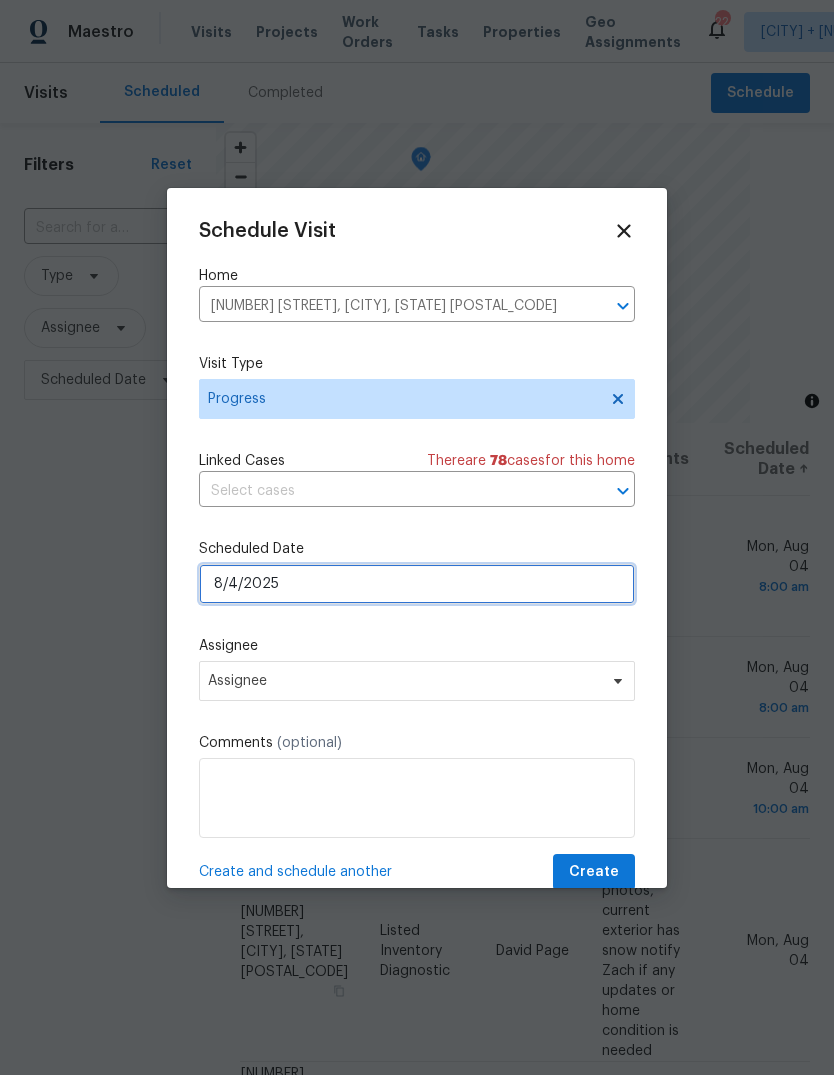 click on "8/4/2025" at bounding box center (417, 584) 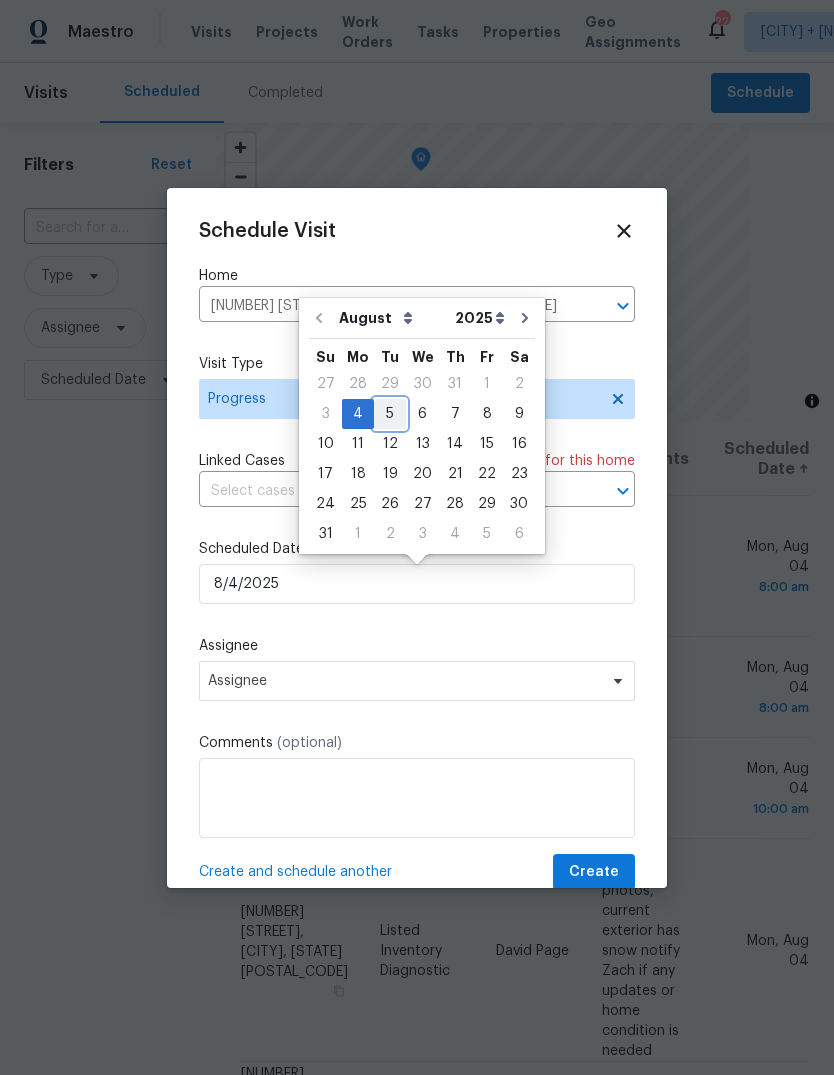 click on "5" at bounding box center [390, 414] 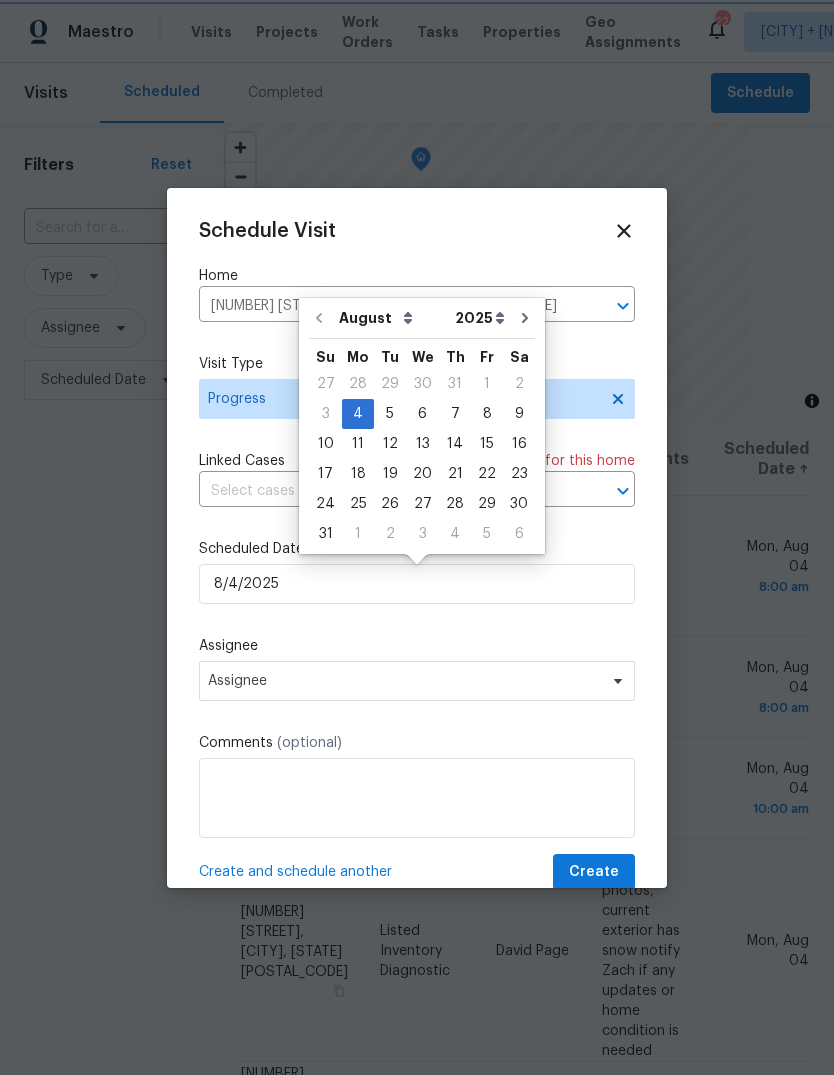 type on "8/5/2025" 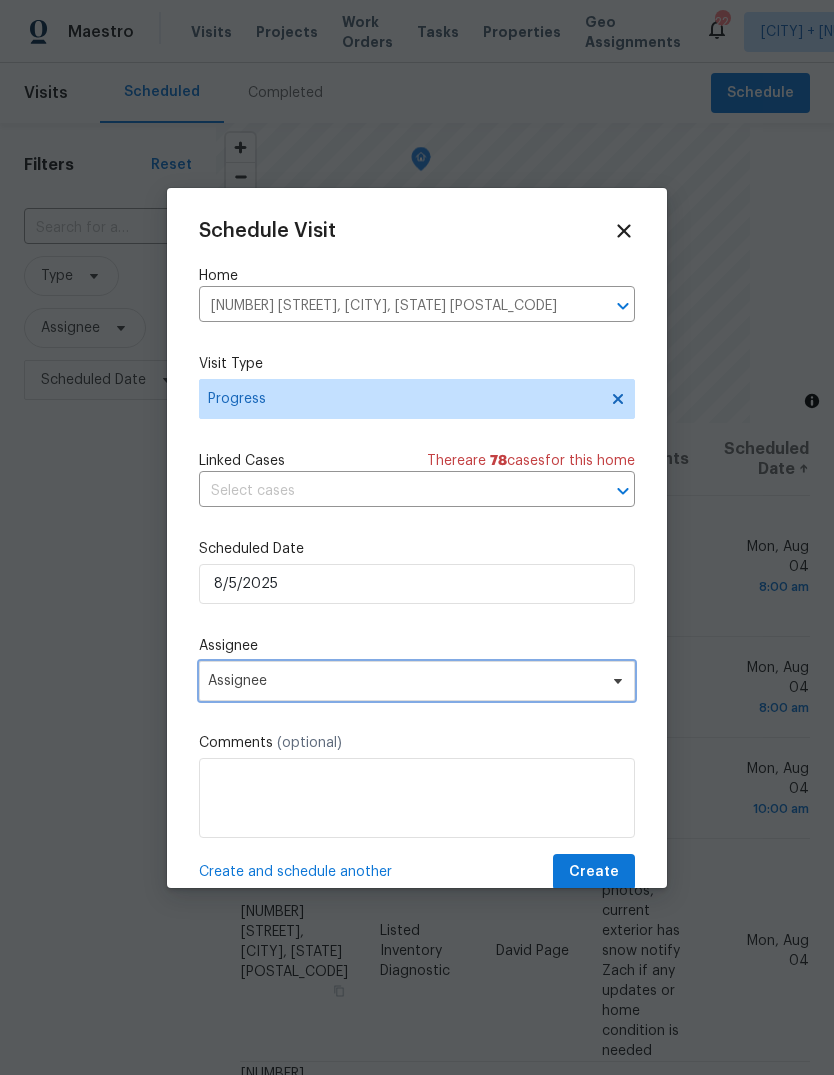click on "Assignee" at bounding box center [417, 681] 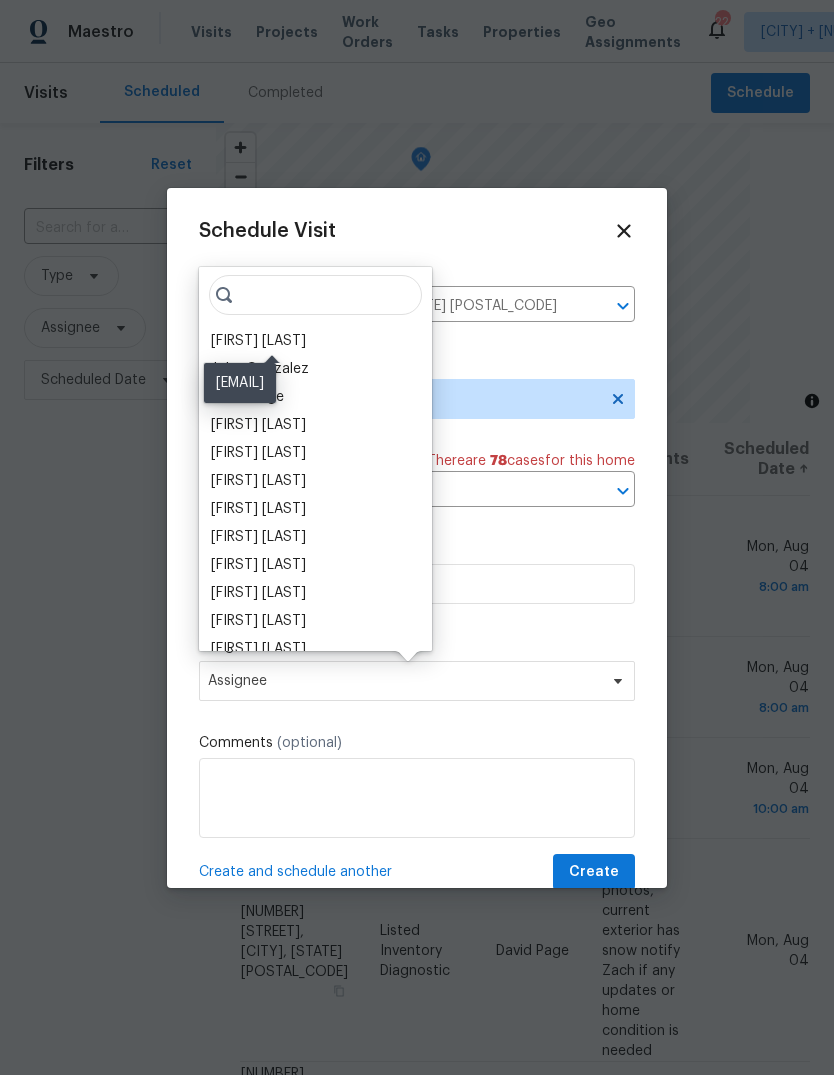click on "[FIRST] [LAST]" at bounding box center (258, 341) 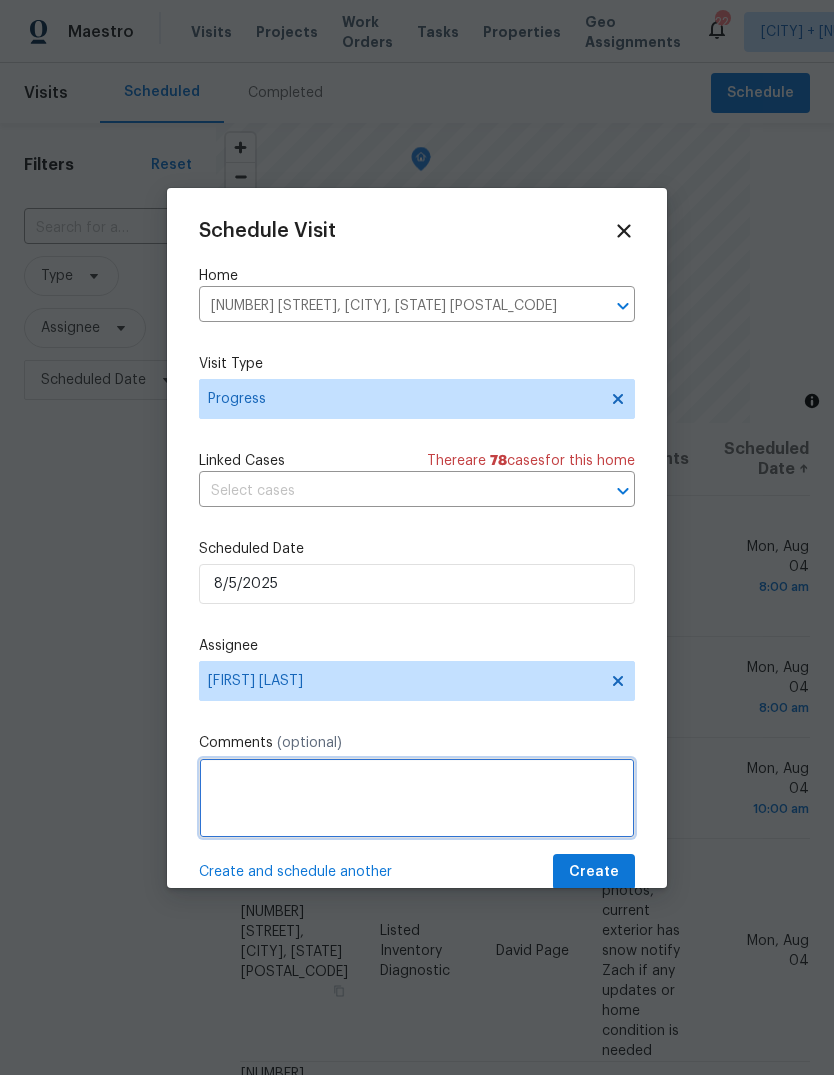 click at bounding box center (417, 798) 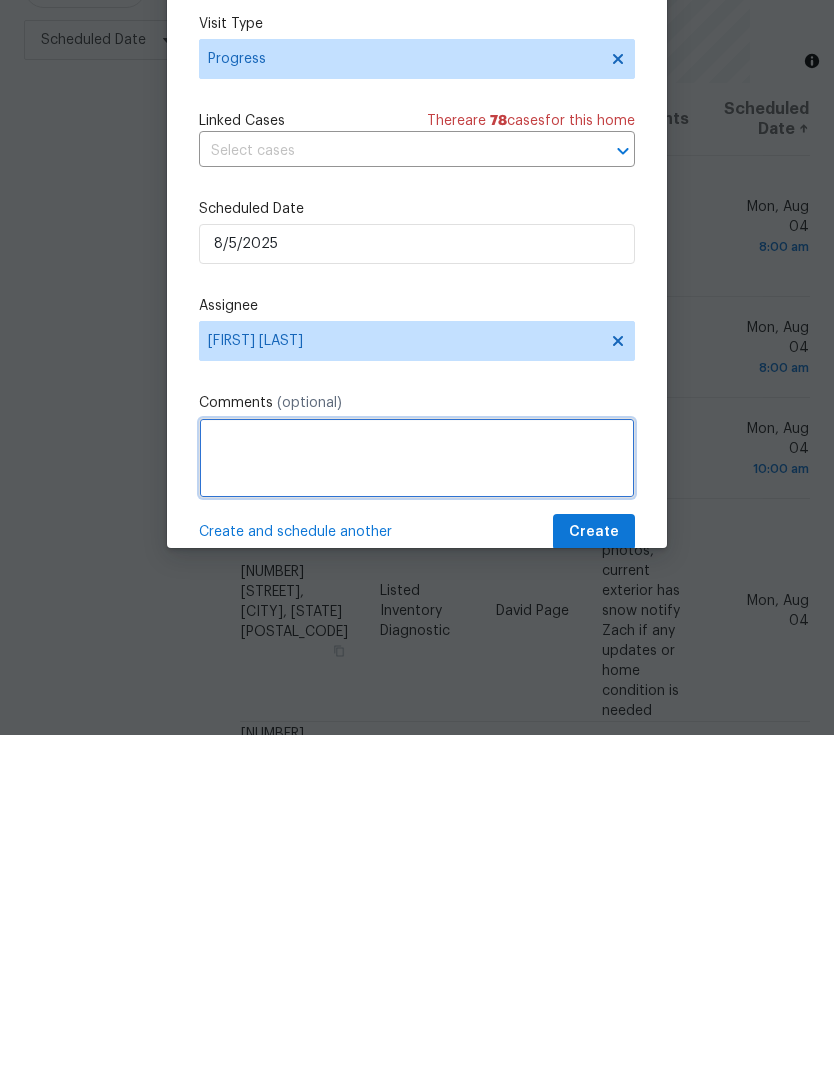 scroll, scrollTop: 75, scrollLeft: 0, axis: vertical 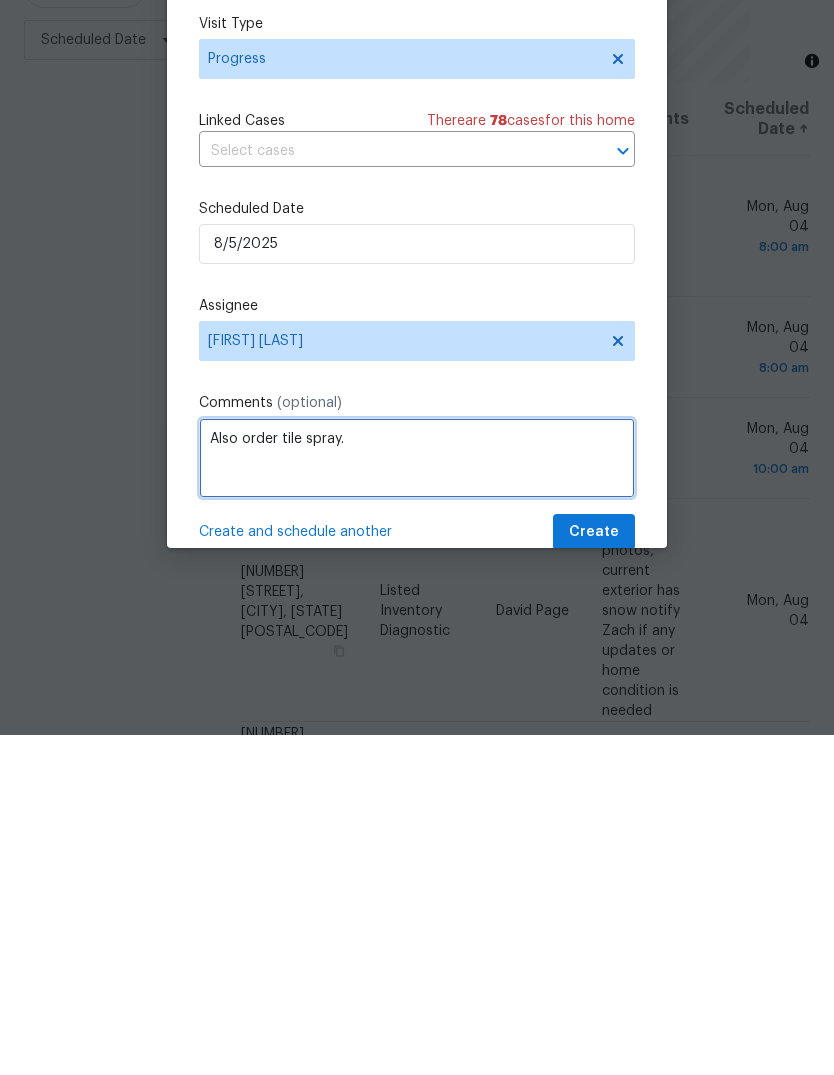 type on "Also order tile spray." 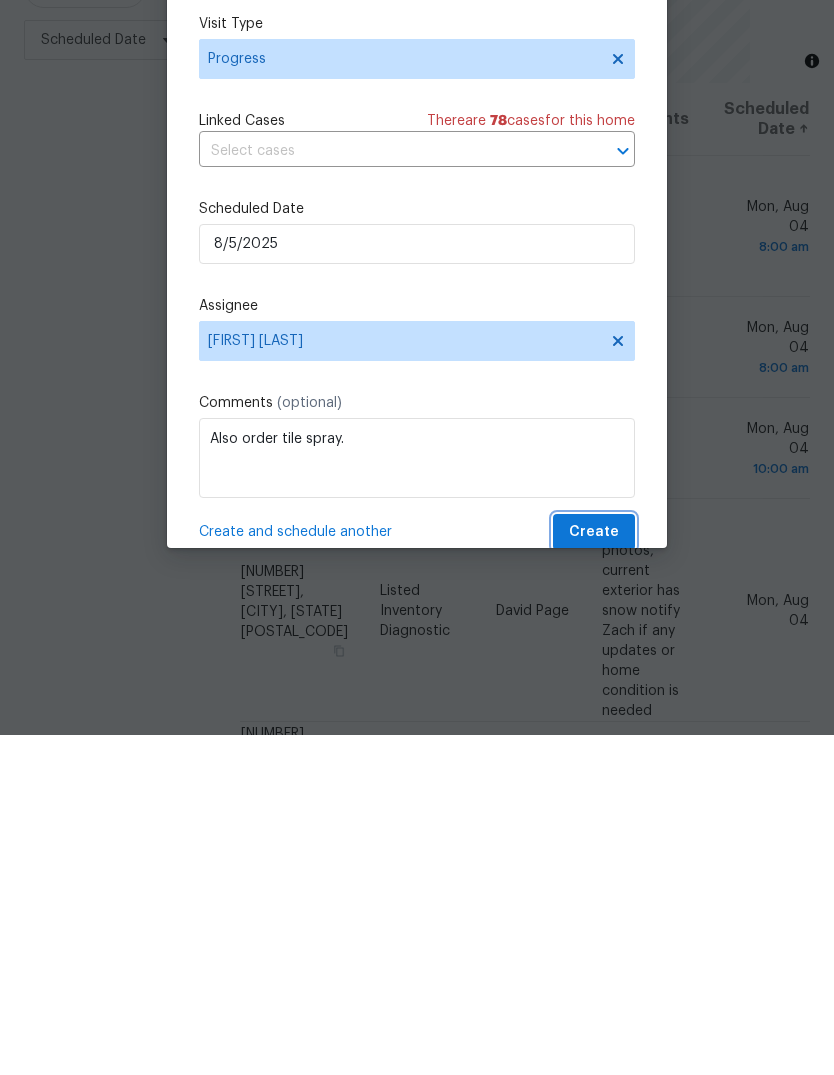 click on "Create" at bounding box center (594, 872) 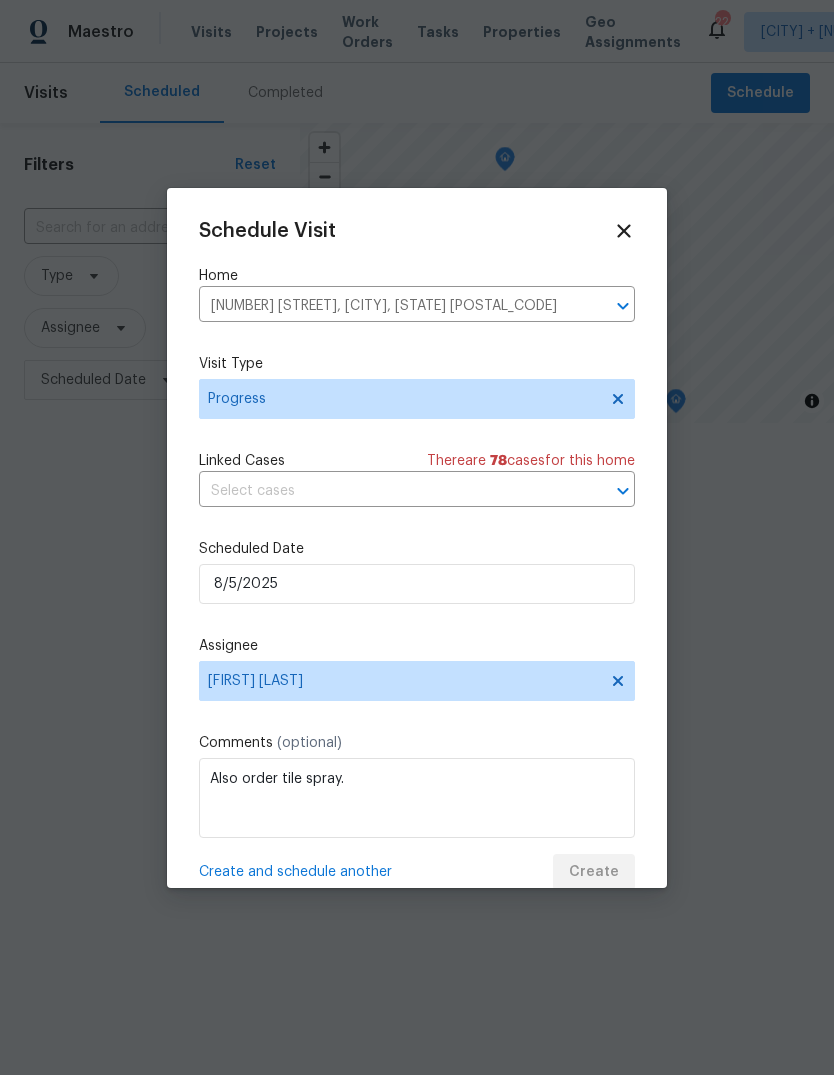 scroll, scrollTop: 0, scrollLeft: 0, axis: both 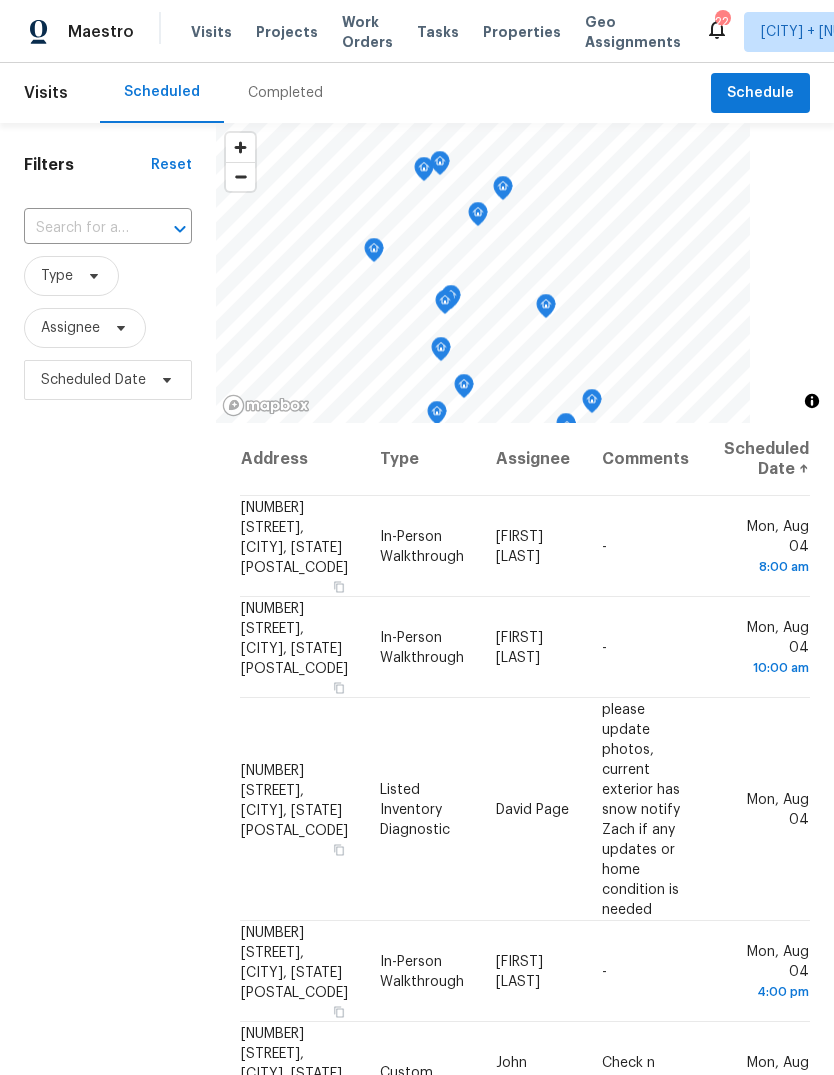 click on "Projects" at bounding box center [287, 32] 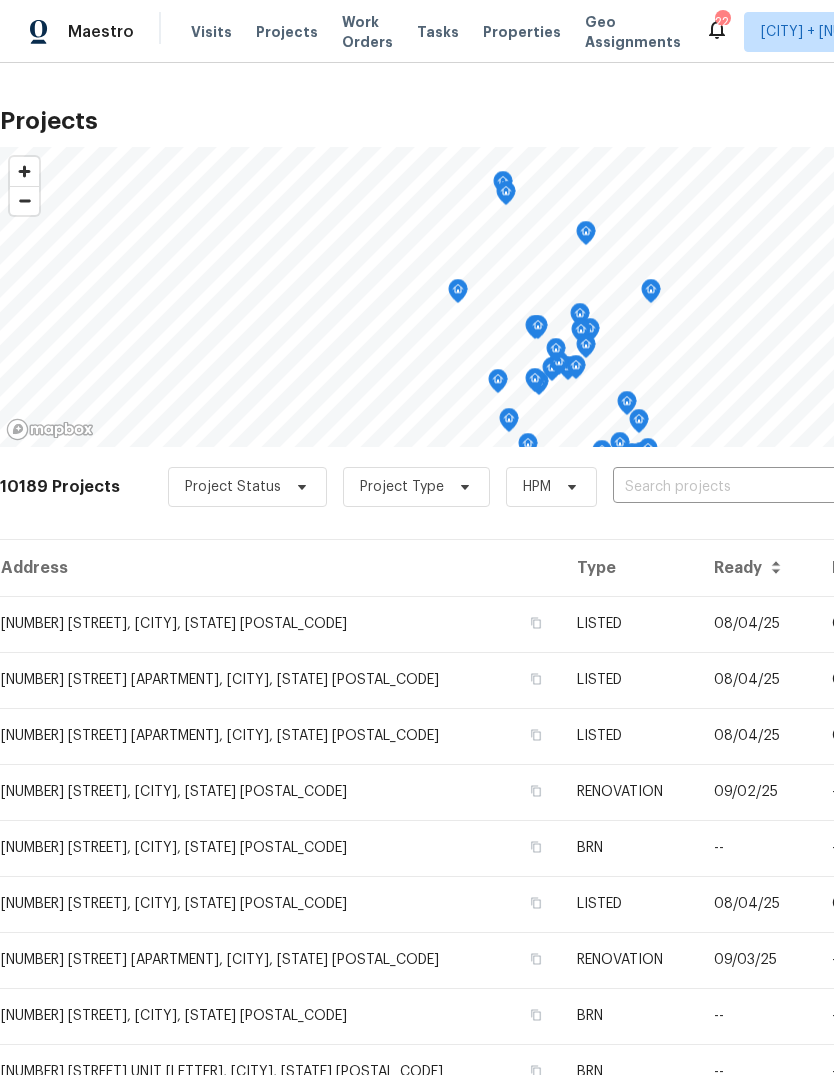 click at bounding box center [727, 487] 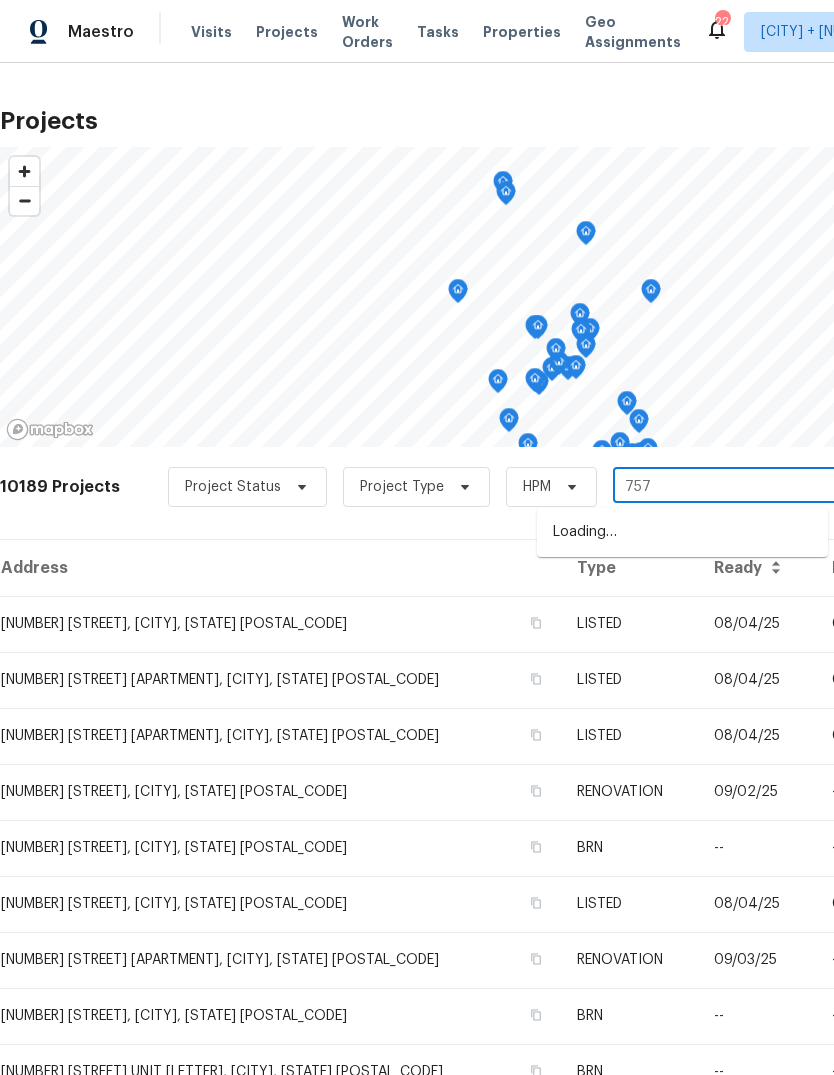 type on "7575" 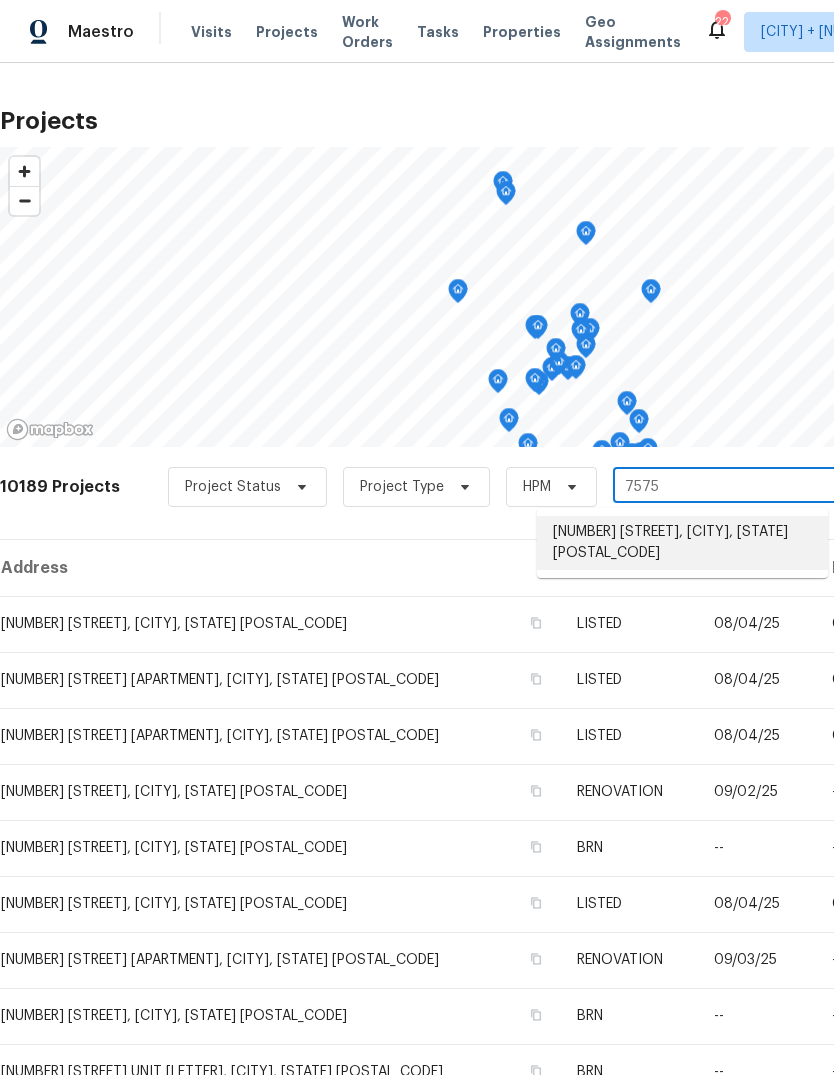 click on "[NUMBER] [STREET], [CITY], [STATE] [POSTAL_CODE]" at bounding box center [682, 543] 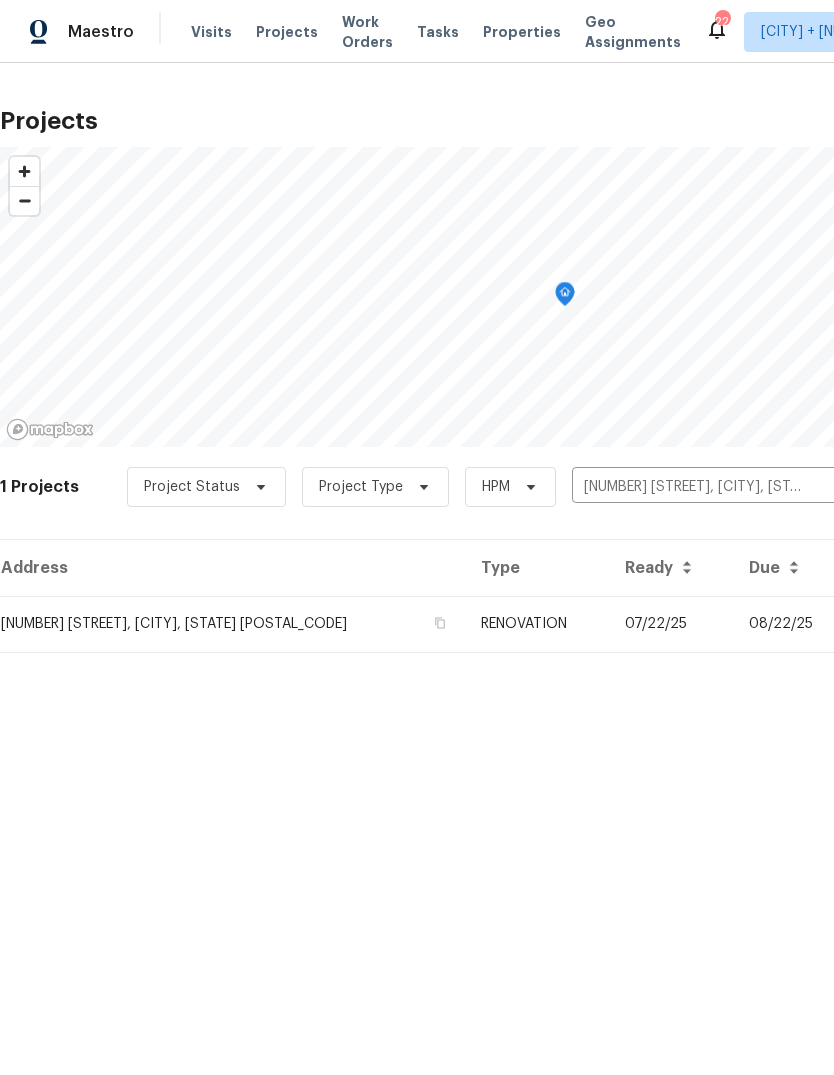click on "RENOVATION" at bounding box center (537, 624) 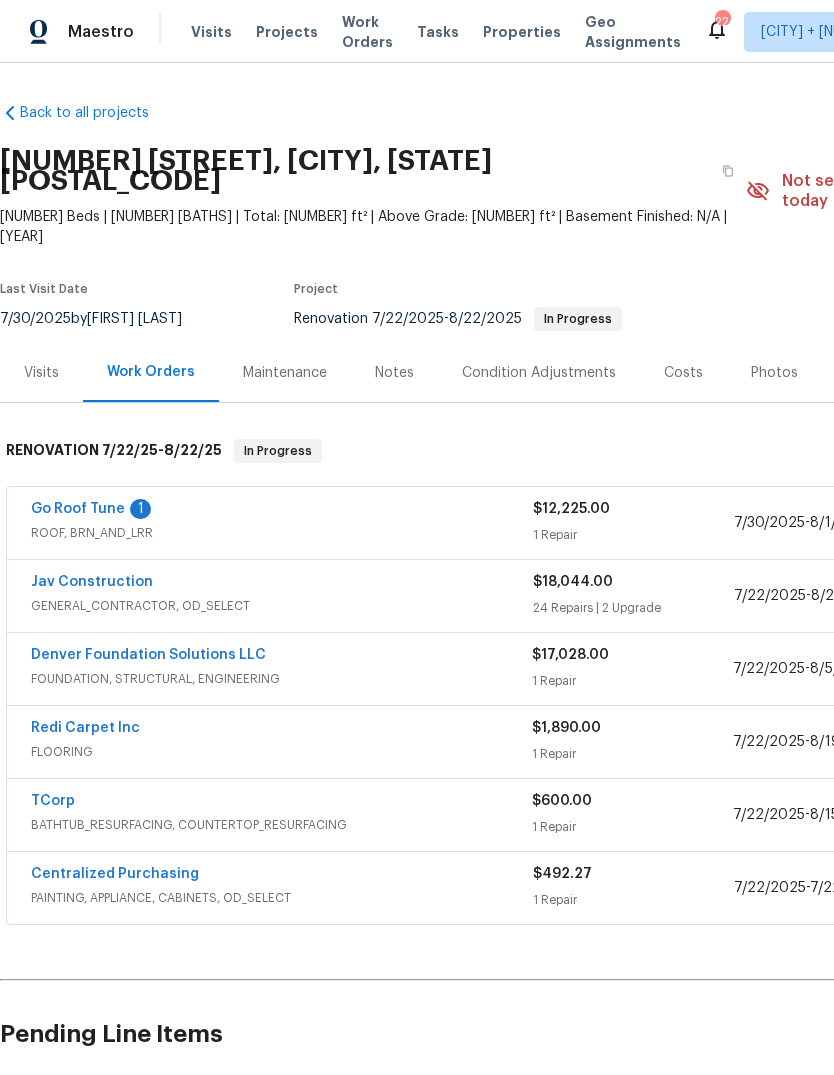 click on "Go Roof Tune" at bounding box center [78, 509] 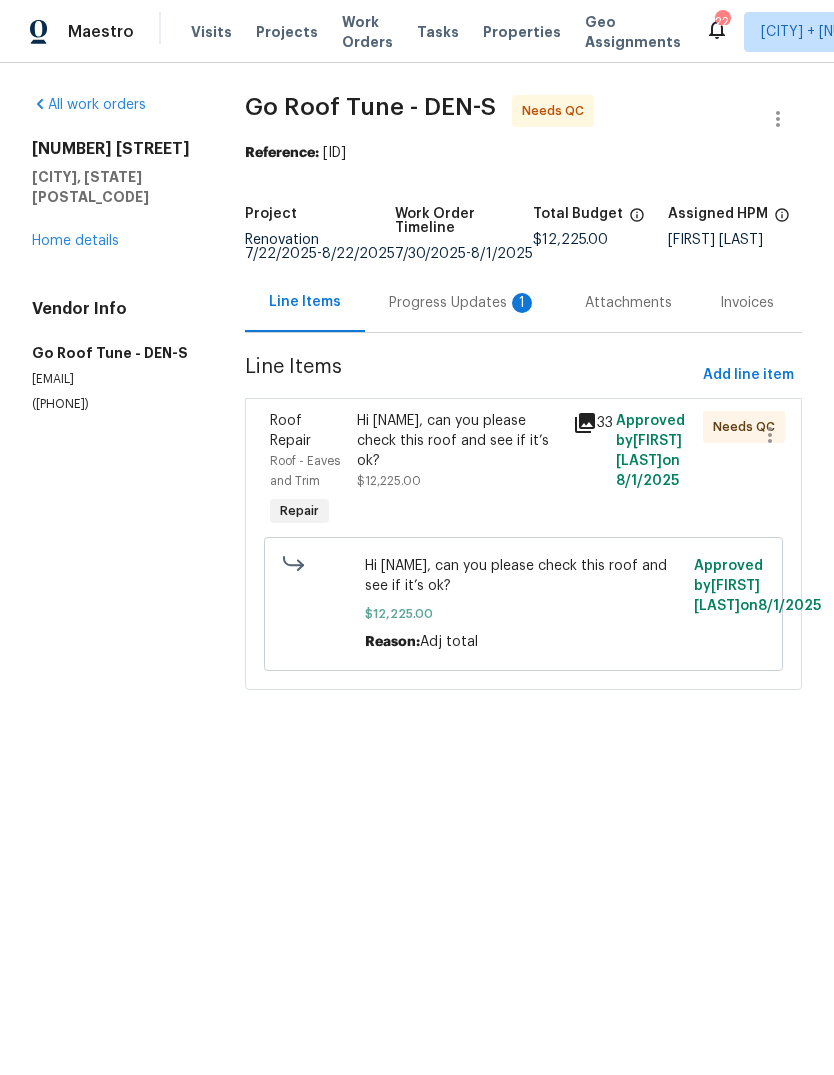 click on "Progress Updates 1" at bounding box center [463, 303] 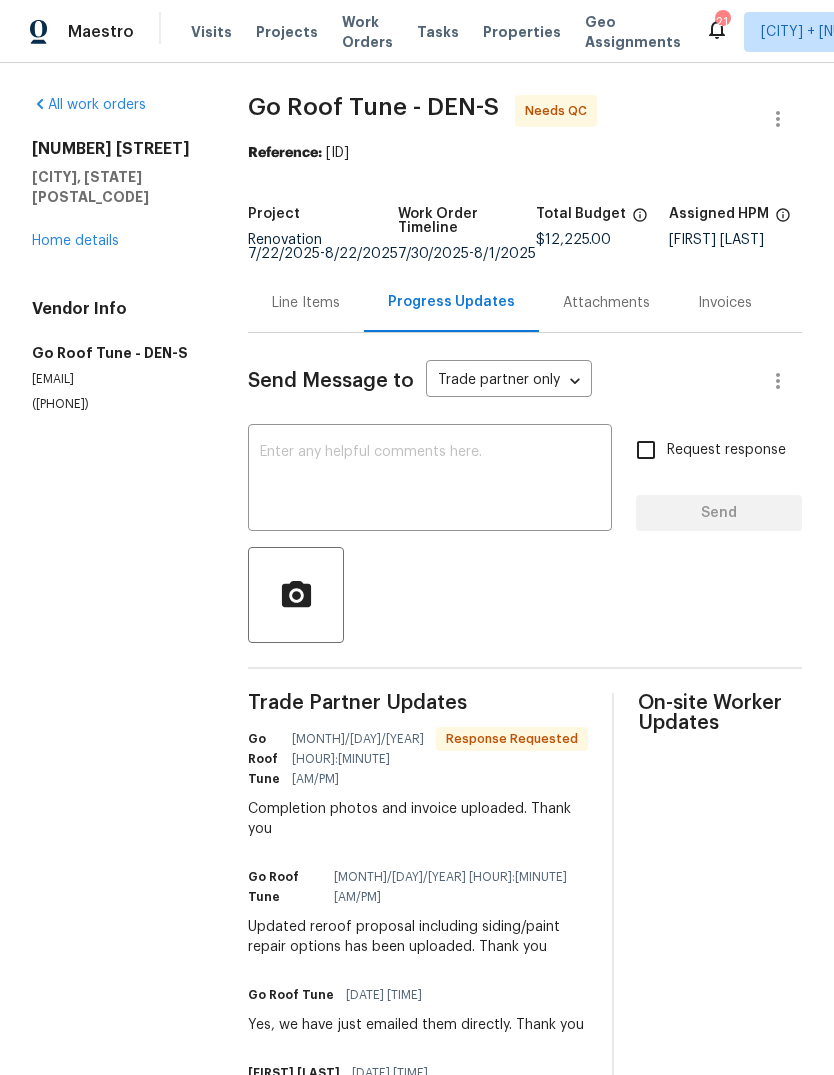 click at bounding box center (430, 480) 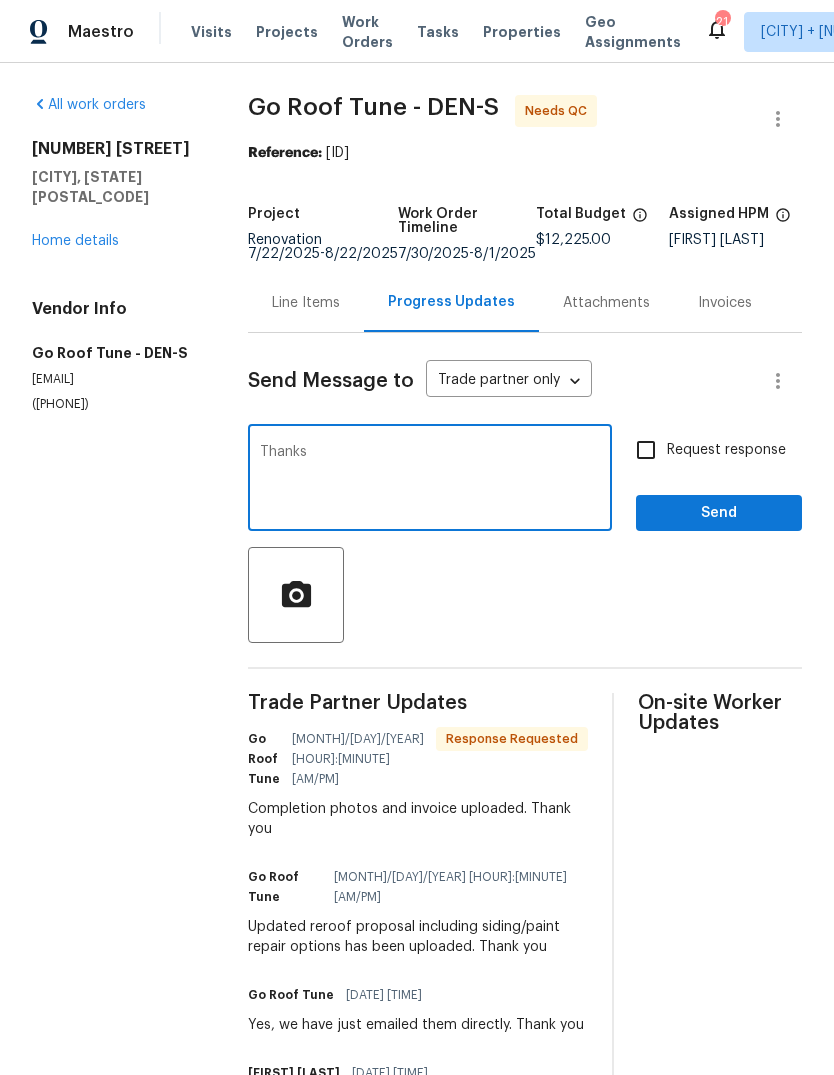type on "Thanks" 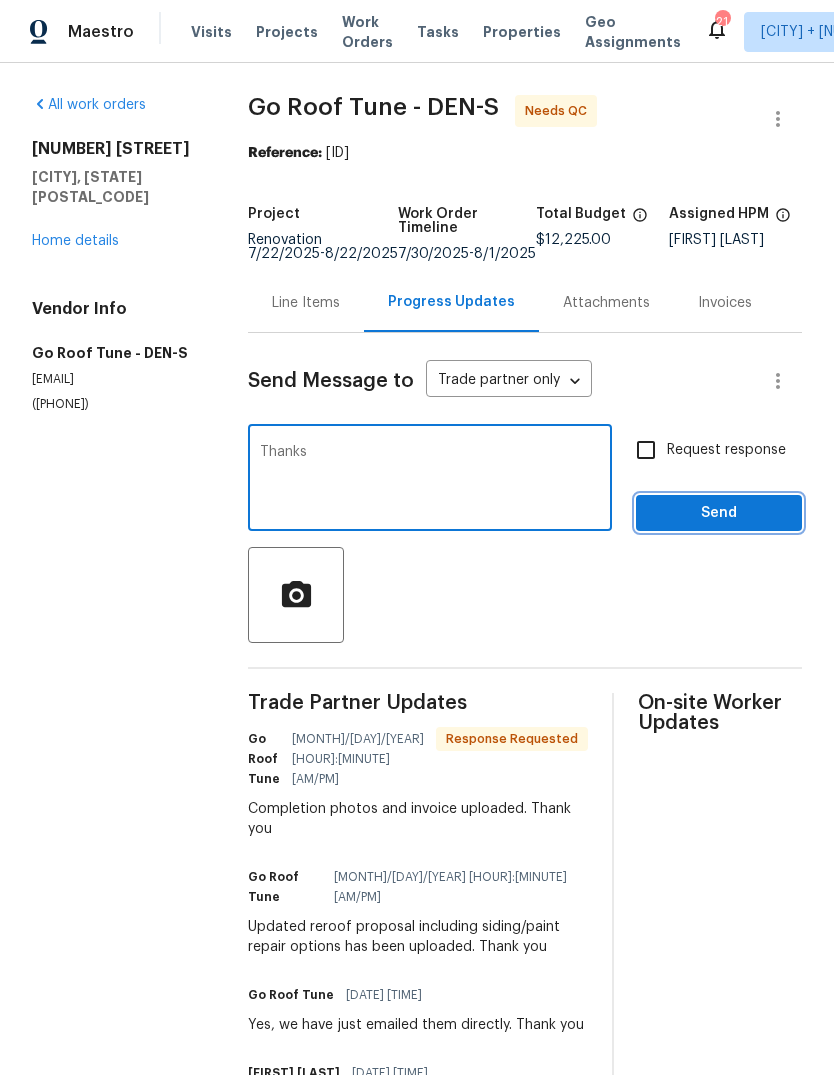 click on "Send" at bounding box center [719, 513] 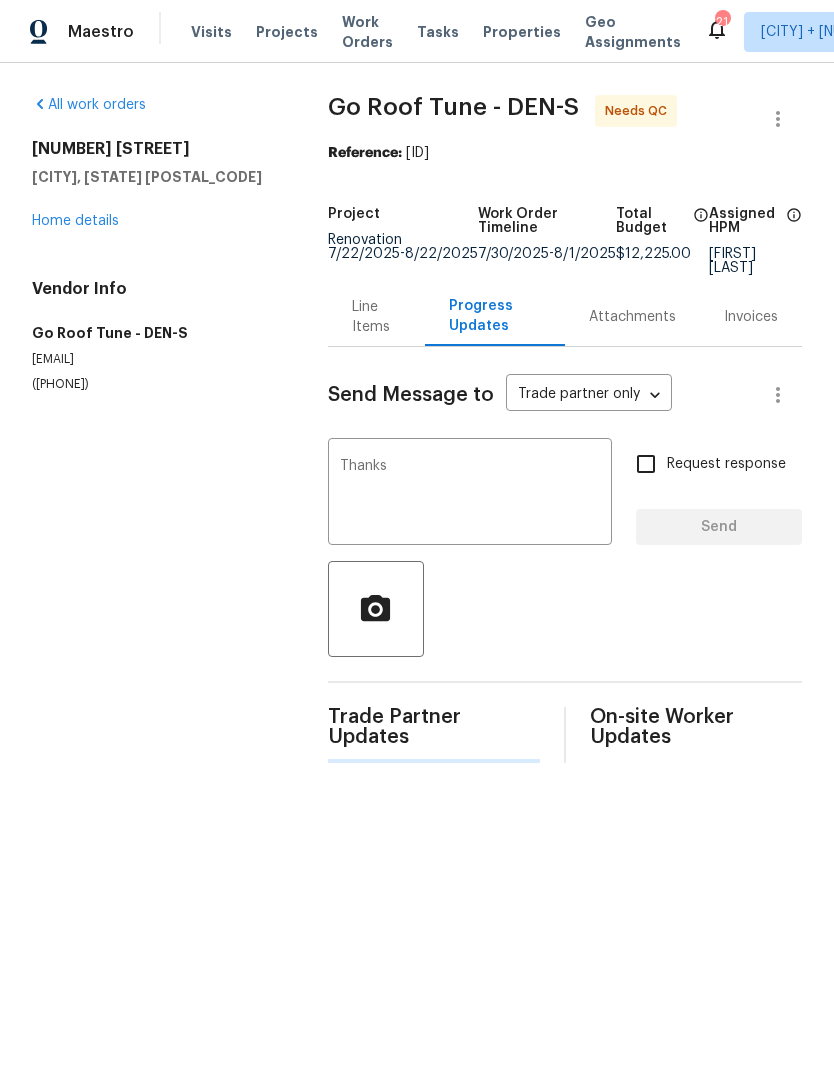 type 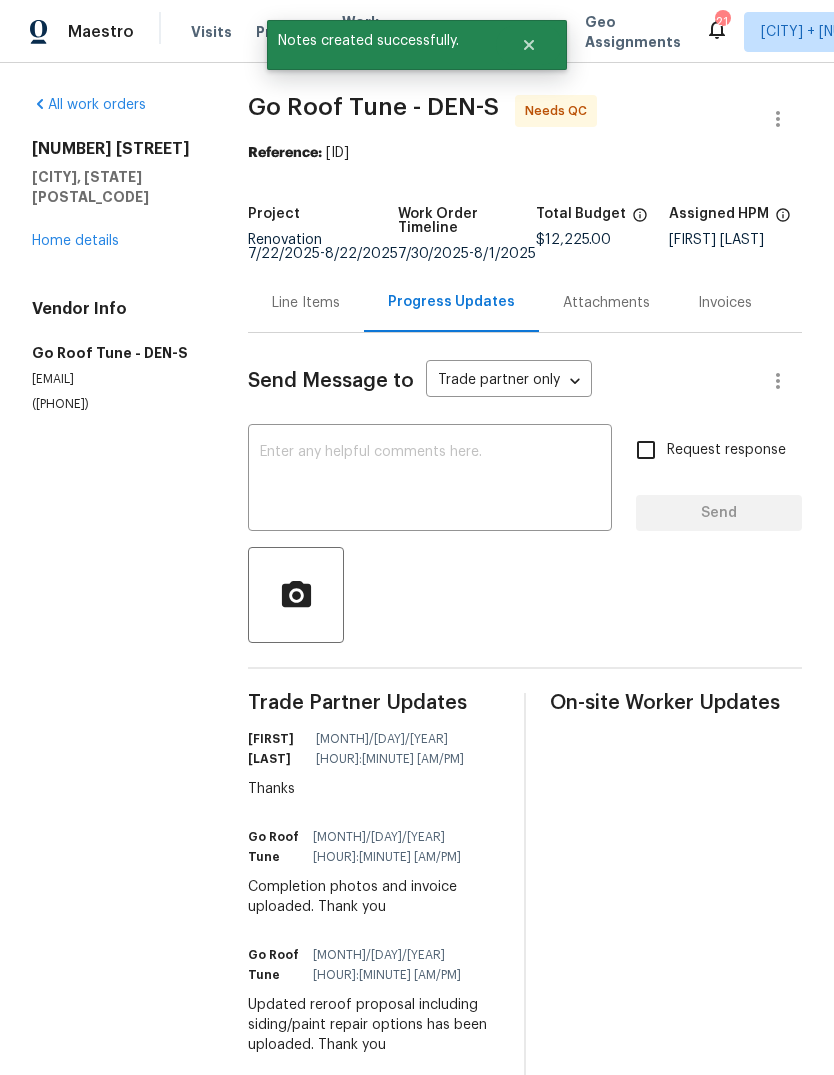 click on "Line Items" at bounding box center (306, 303) 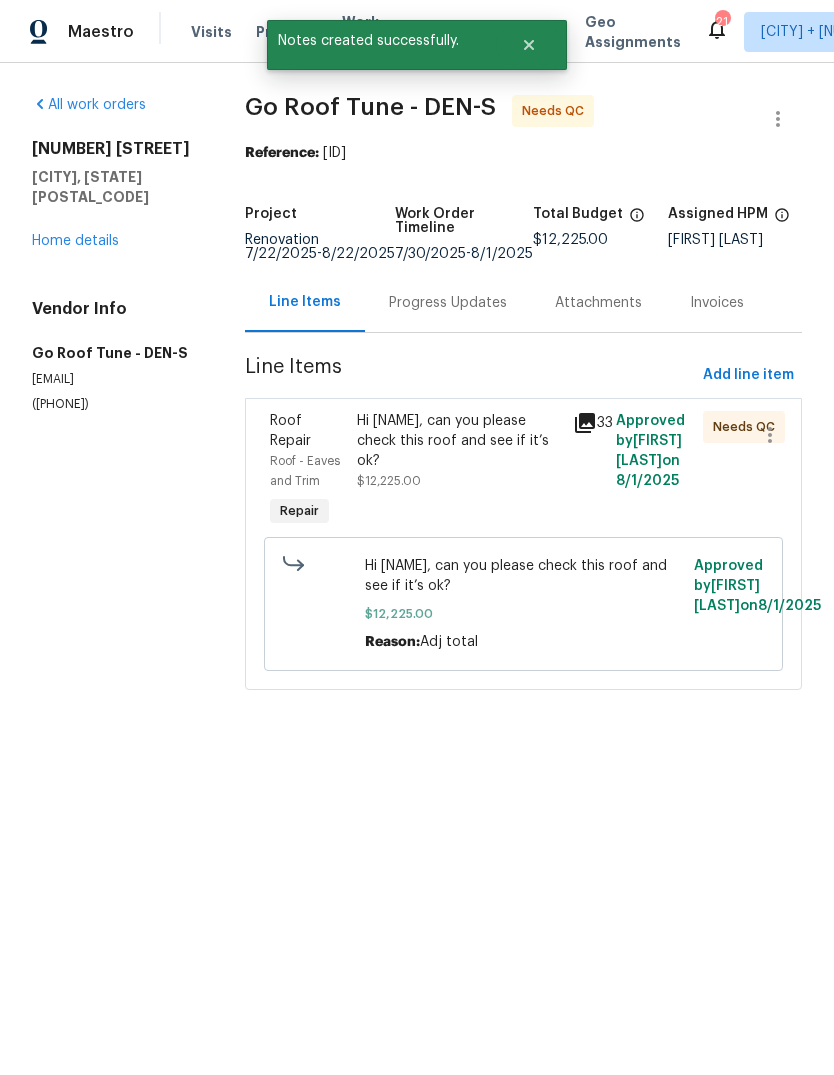 click on "Hi [NAME], can you please check this roof and see if it’s ok?" at bounding box center (459, 441) 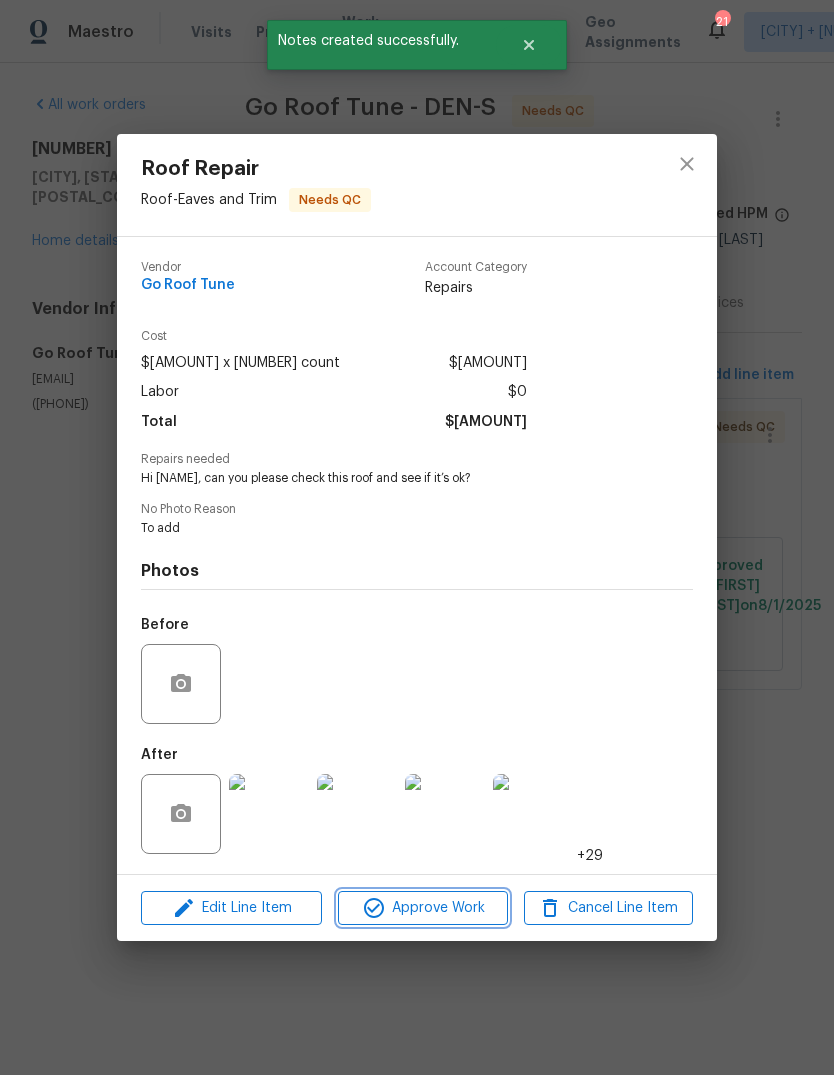 click on "Approve Work" at bounding box center (422, 908) 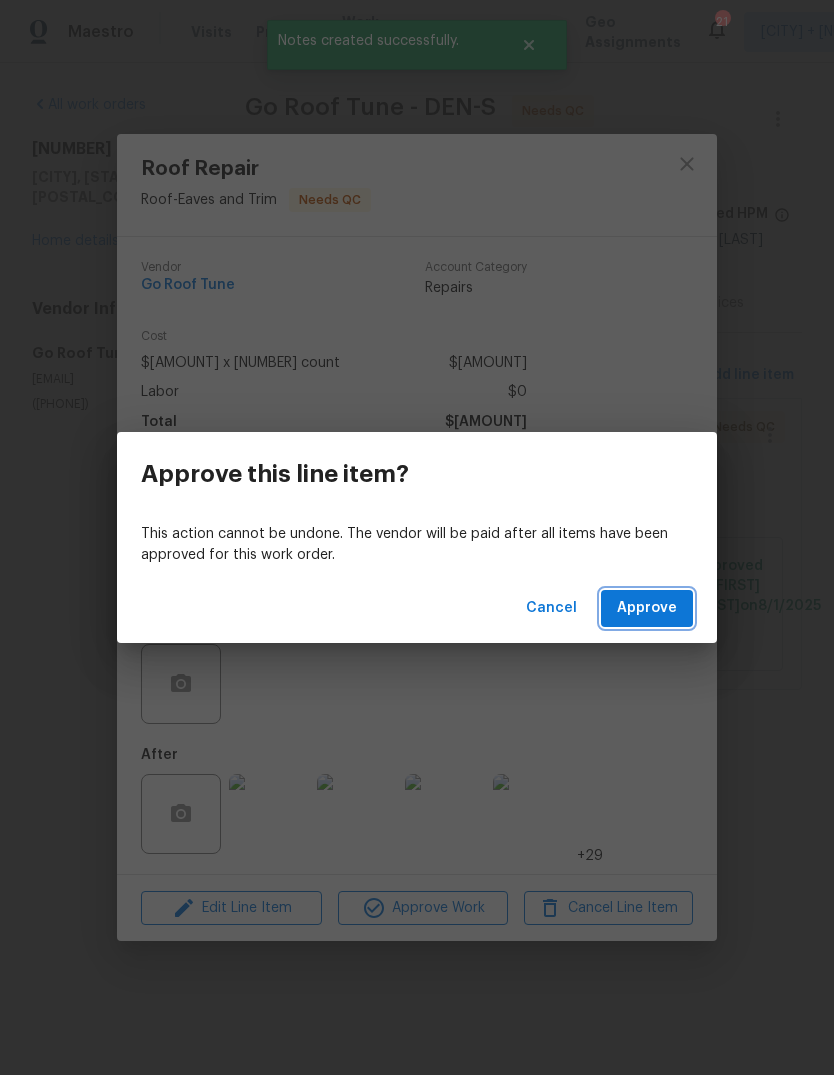 click on "Approve" at bounding box center [647, 608] 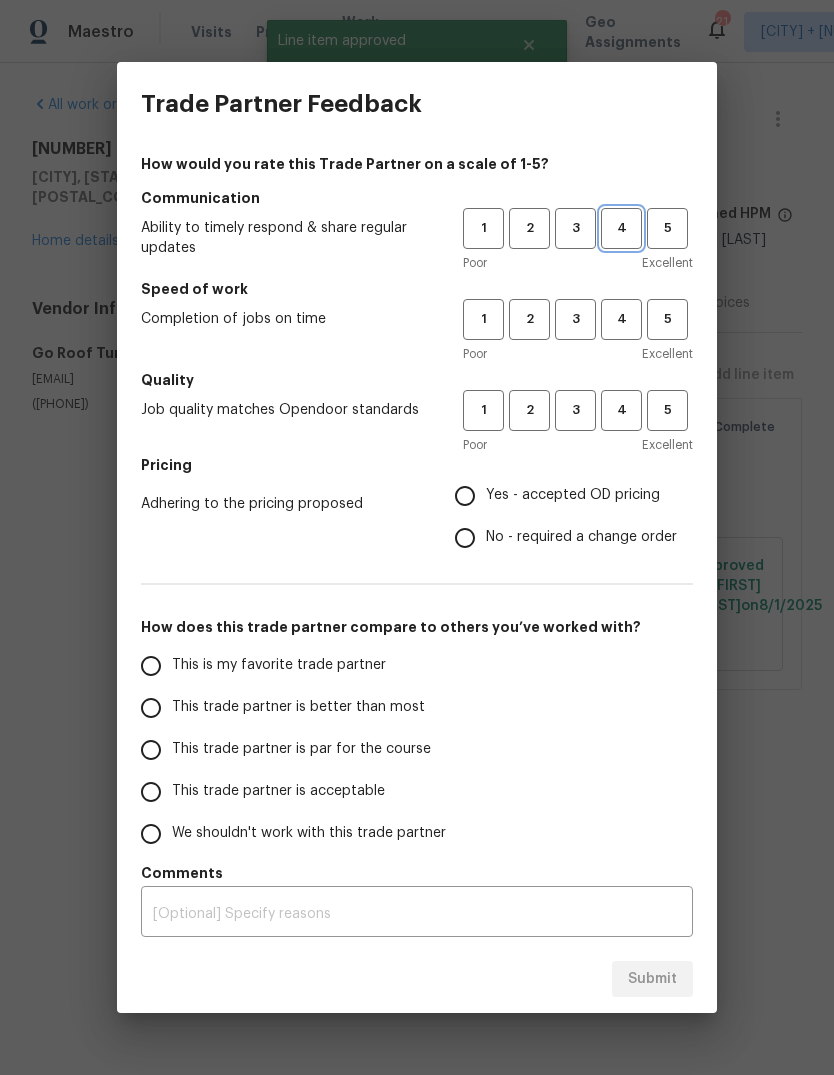 click on "4" at bounding box center [621, 228] 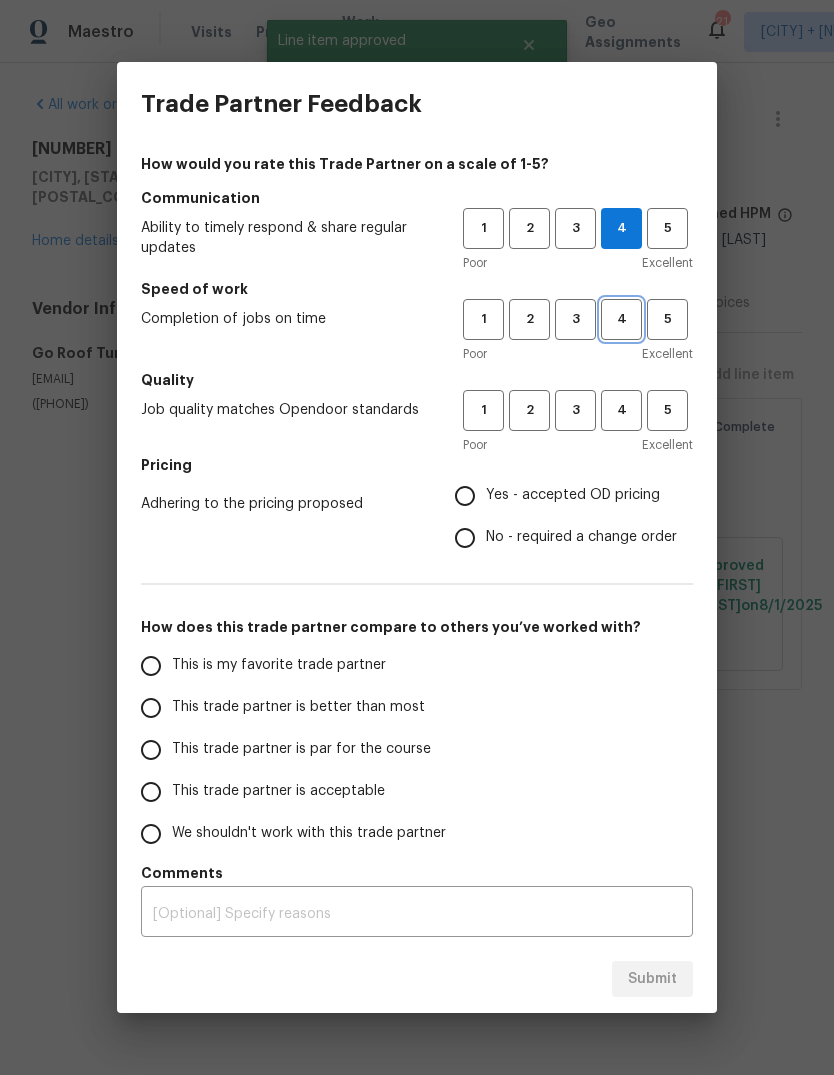 click on "4" at bounding box center [621, 319] 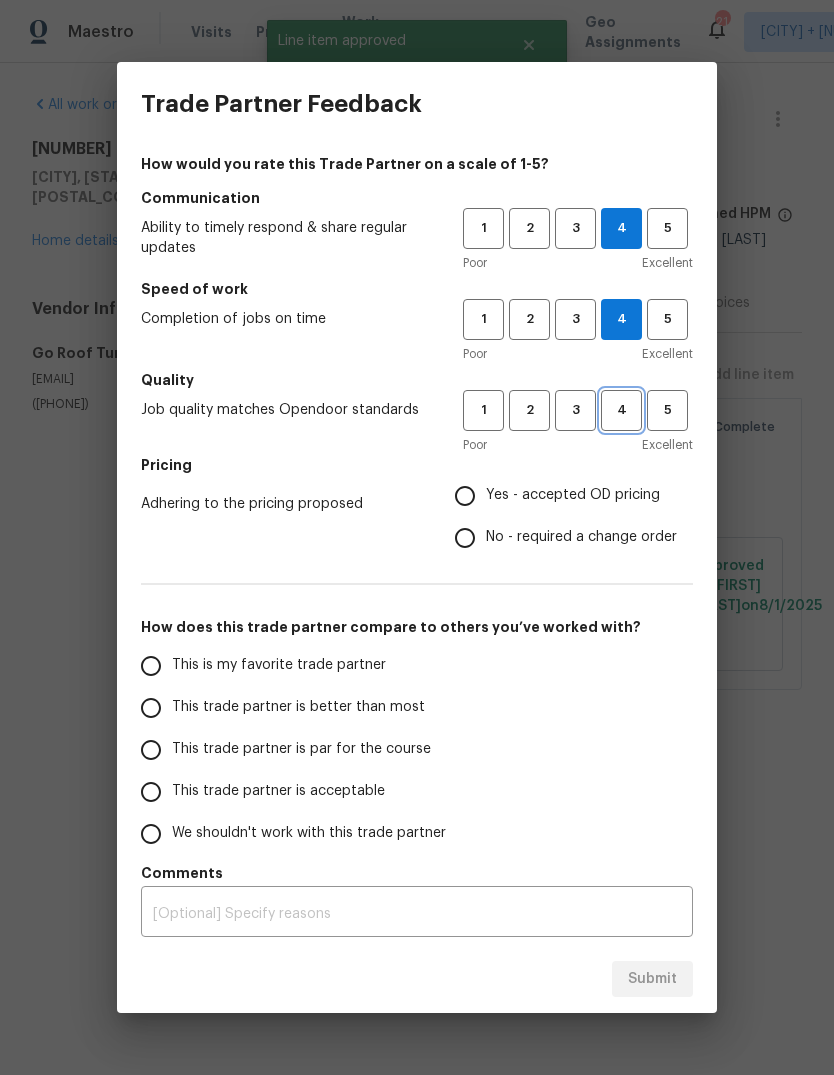 click on "4" at bounding box center [621, 410] 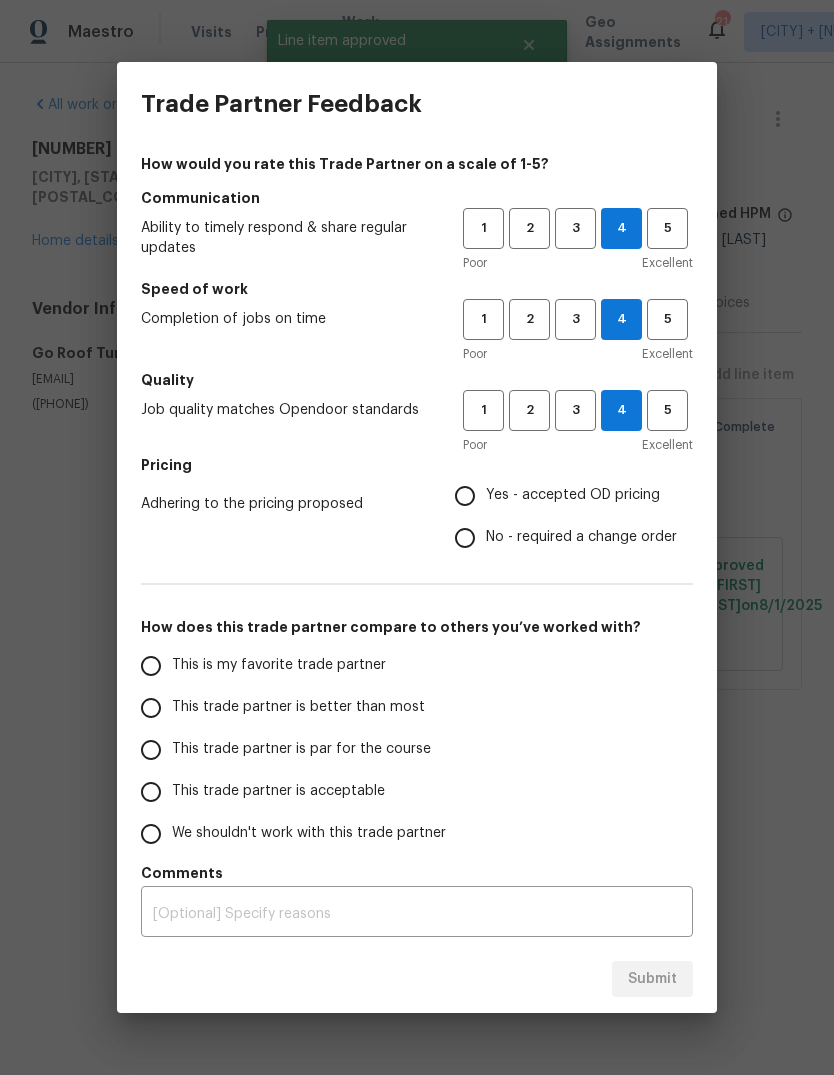 click on "Yes - accepted OD pricing" at bounding box center (465, 496) 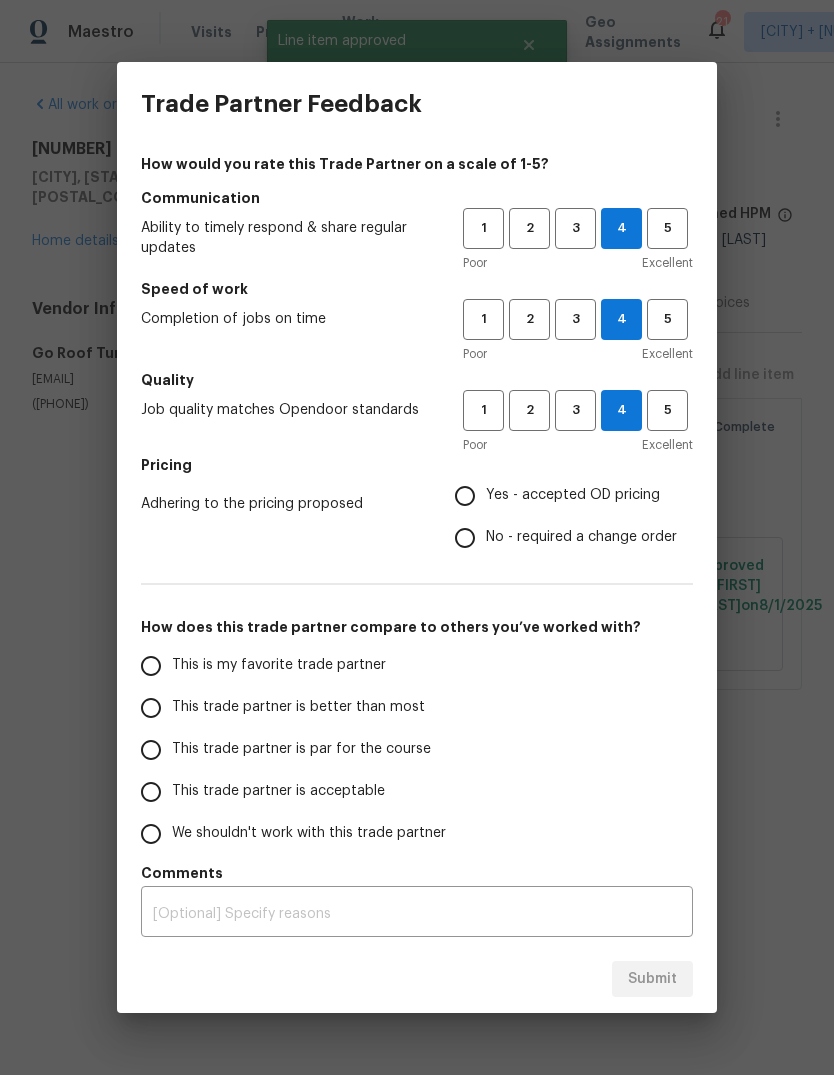 radio on "true" 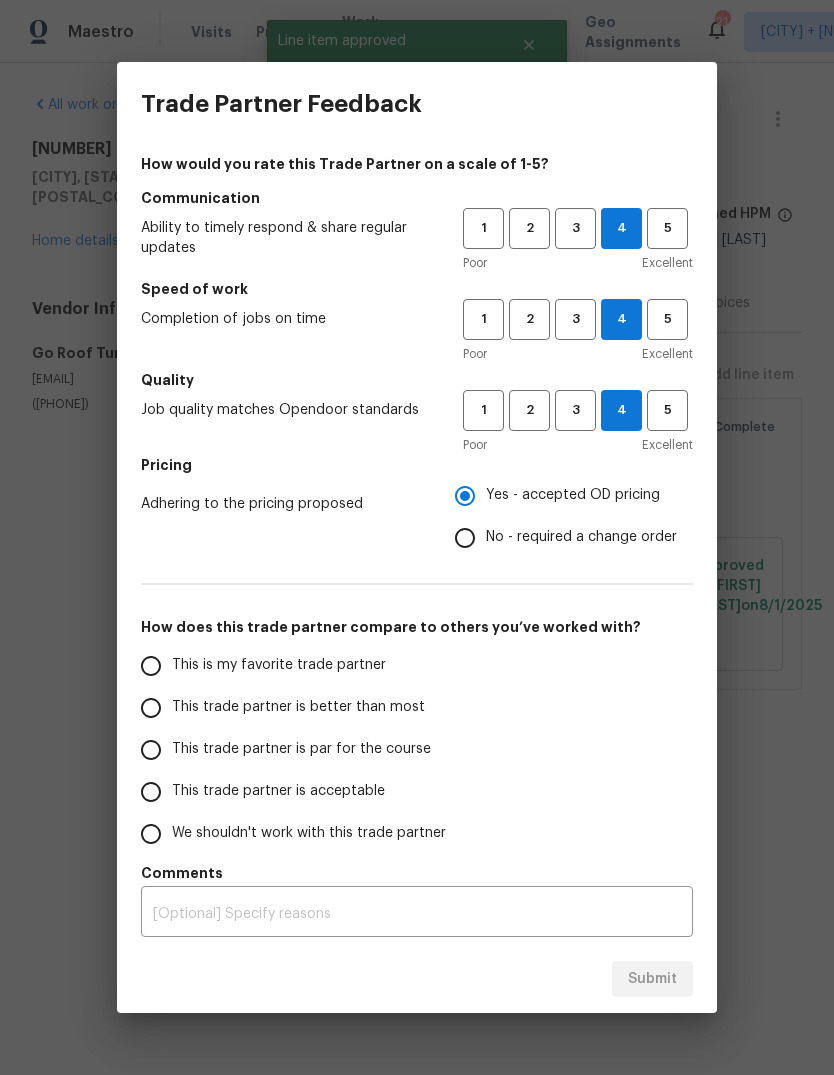 click on "This trade partner is better than most" at bounding box center (151, 708) 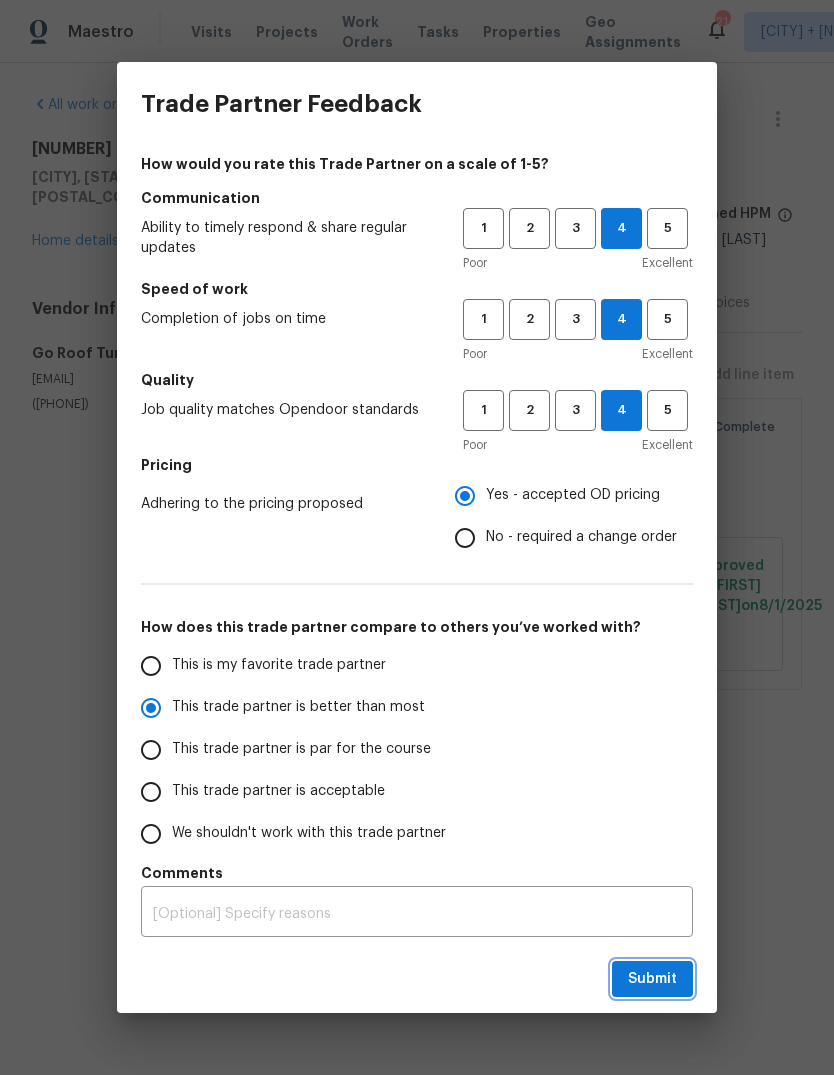 click on "Submit" at bounding box center (652, 979) 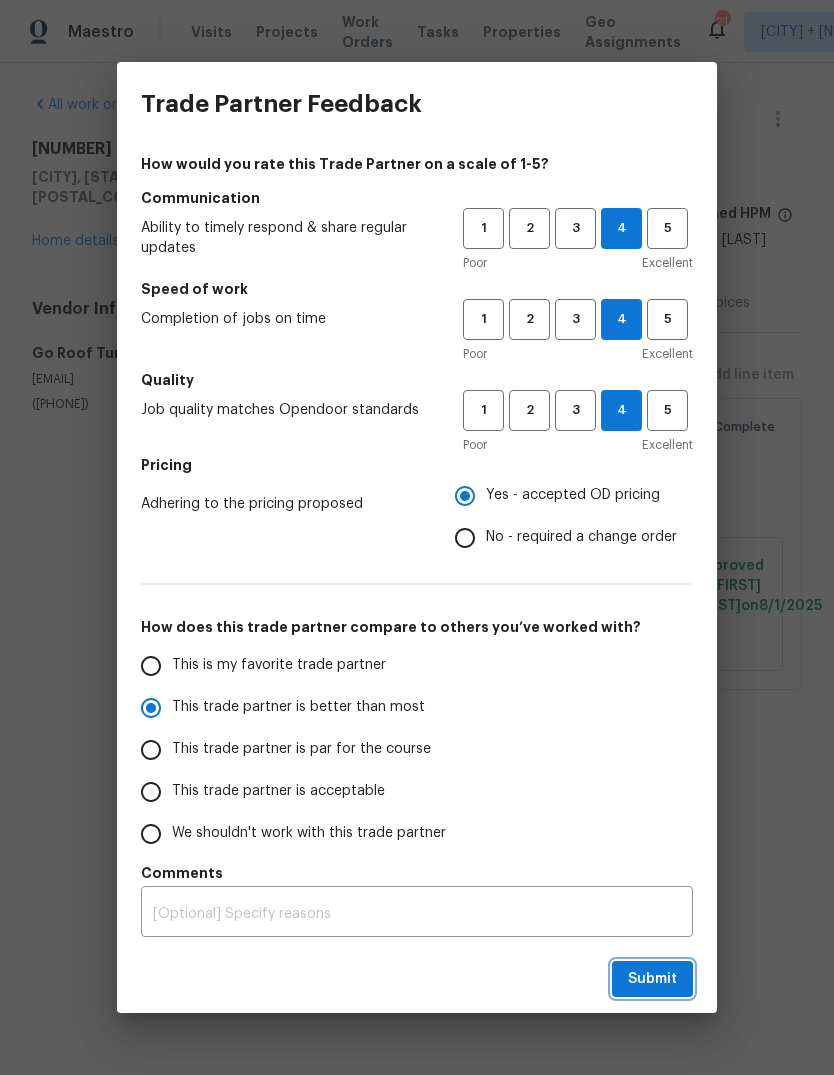 radio on "true" 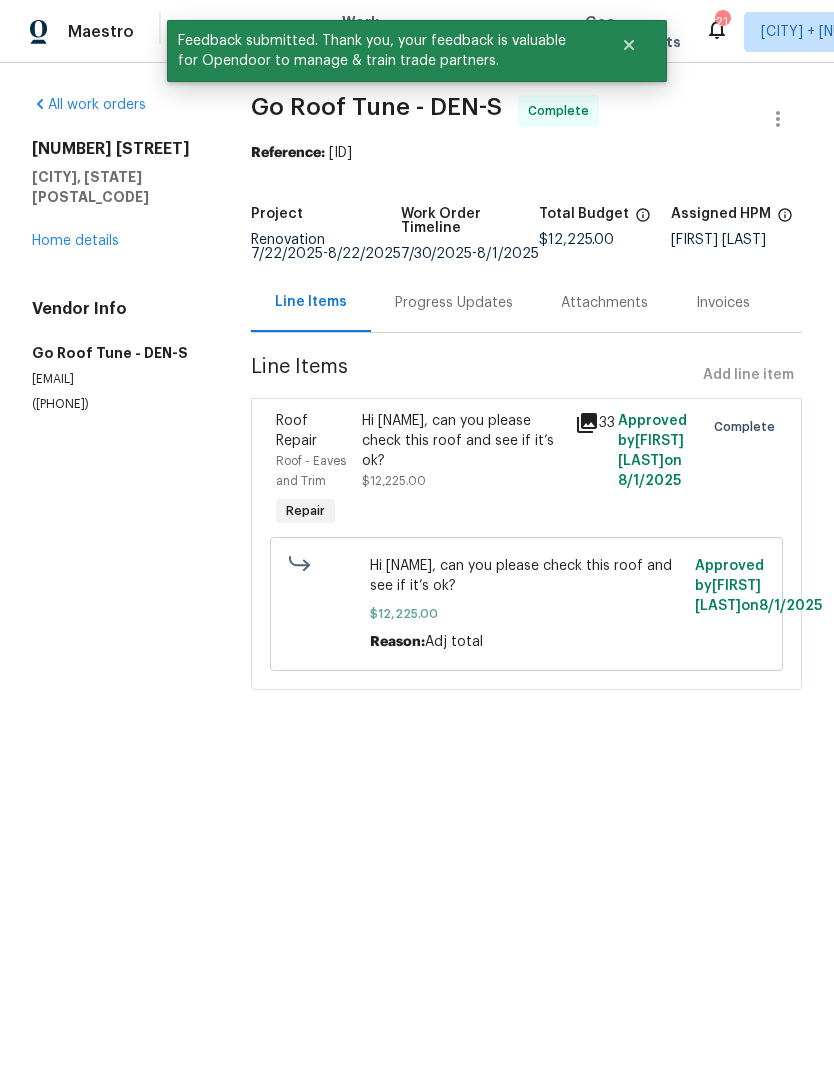 click on "Home details" at bounding box center (75, 241) 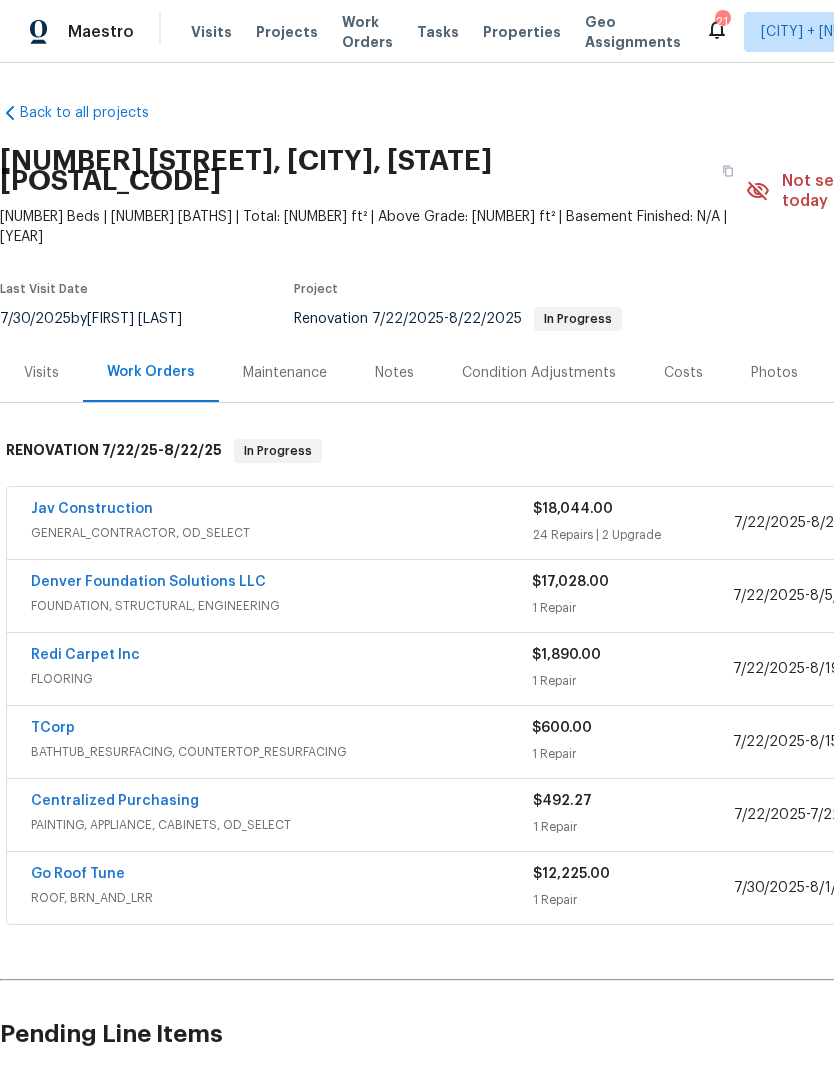 scroll, scrollTop: 0, scrollLeft: 0, axis: both 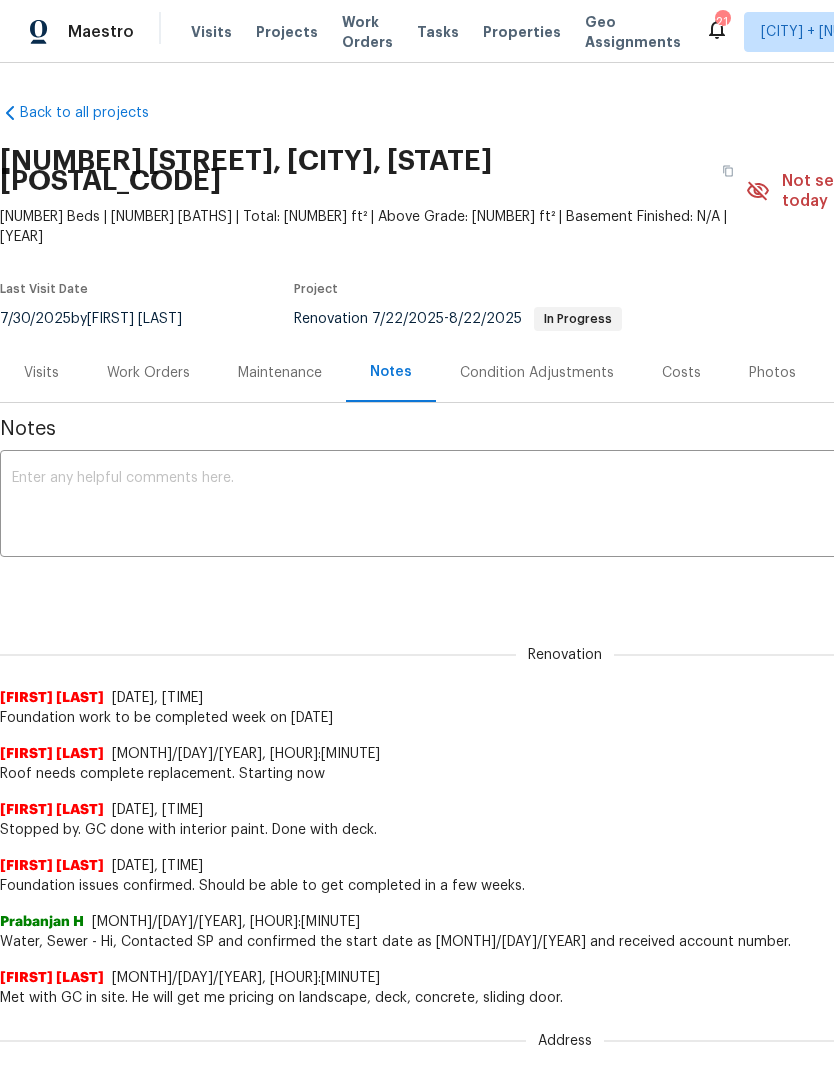 click on "Work Orders" at bounding box center (148, 373) 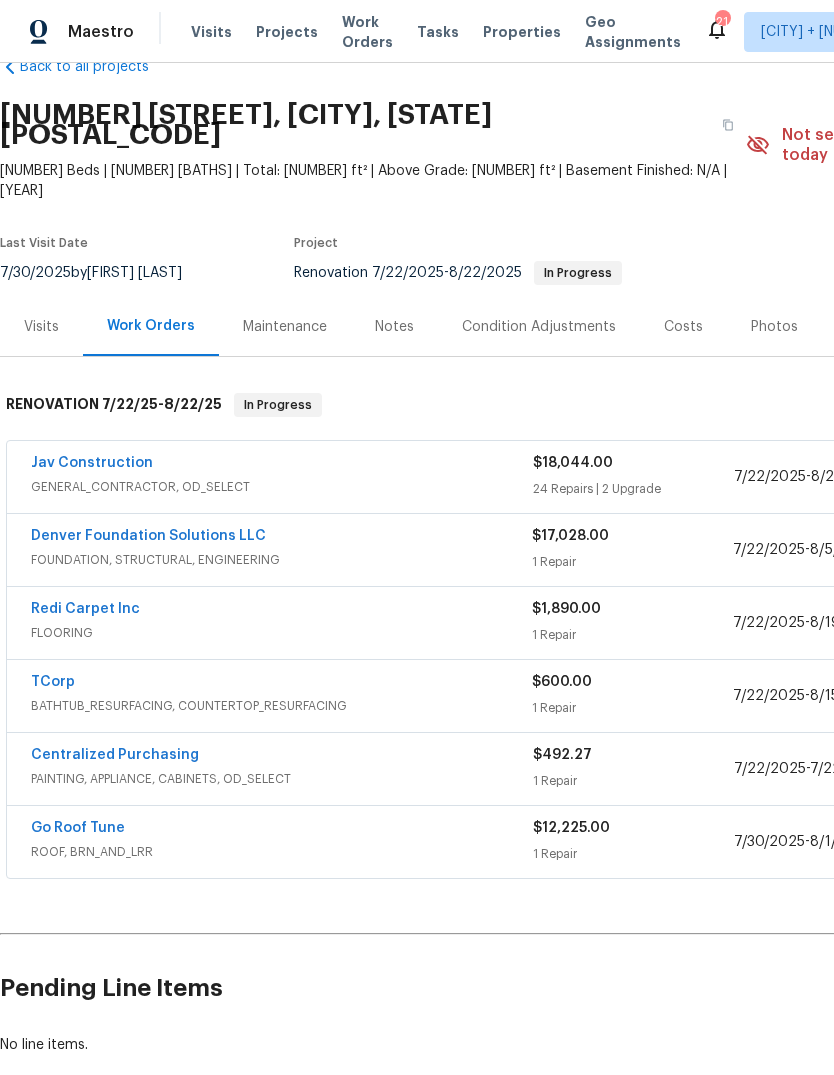 scroll, scrollTop: 46, scrollLeft: 0, axis: vertical 